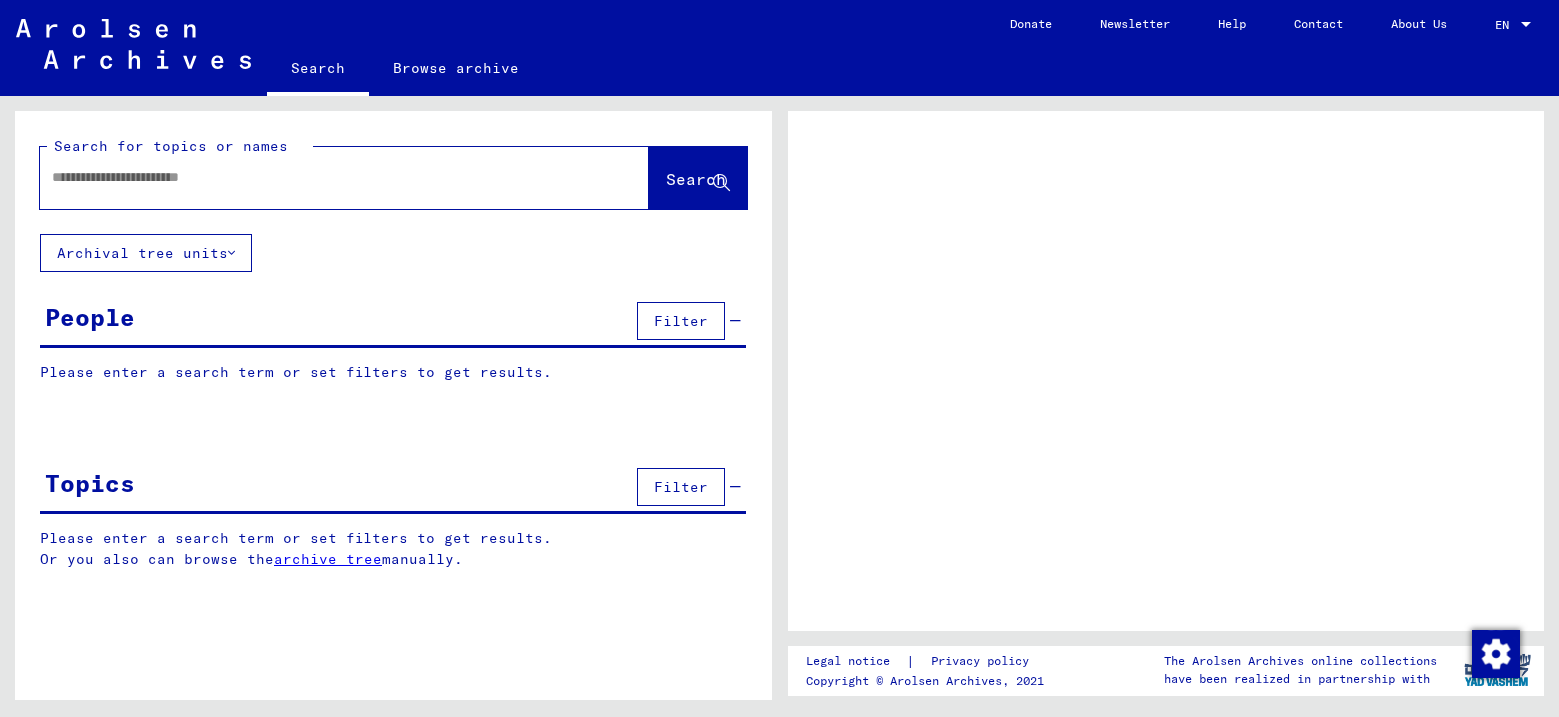scroll, scrollTop: 0, scrollLeft: 0, axis: both 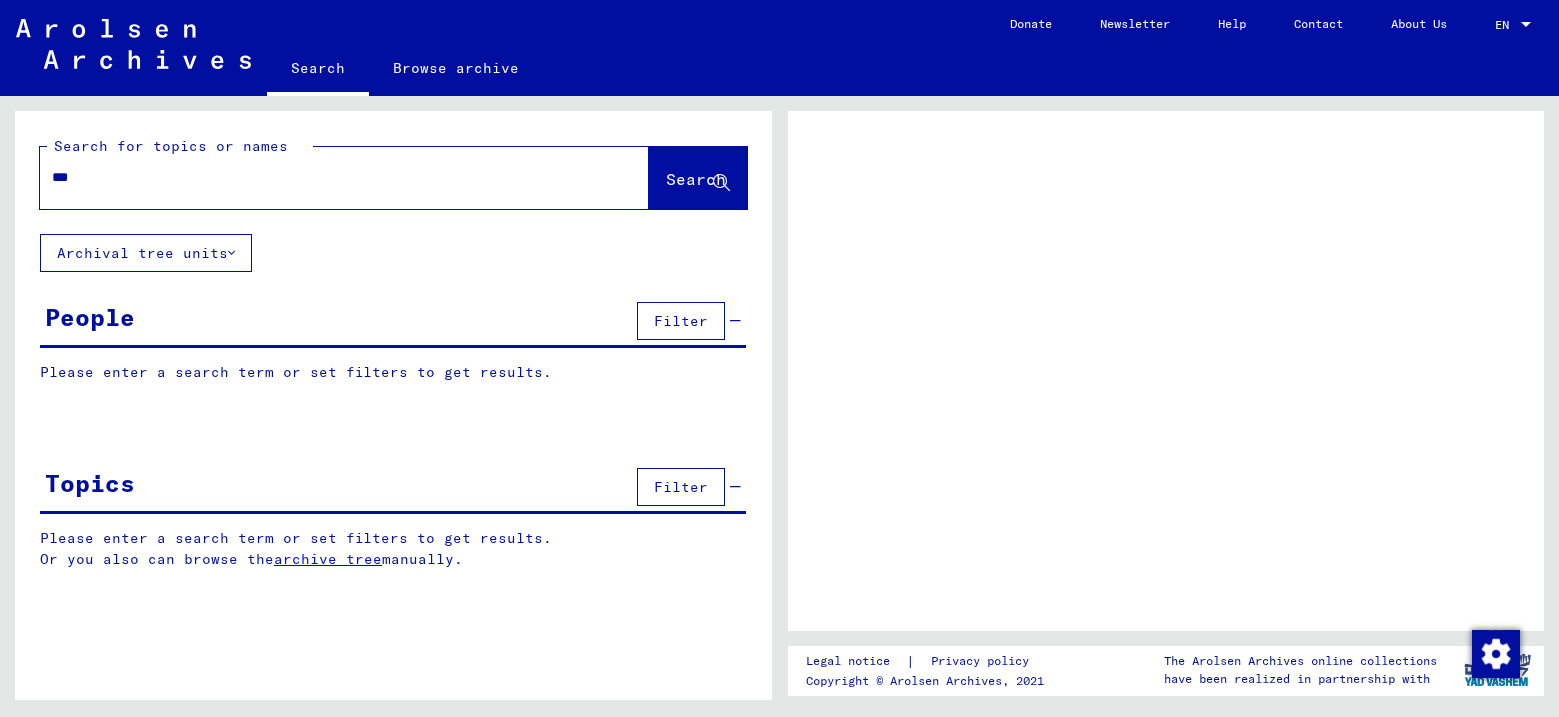 type on "****" 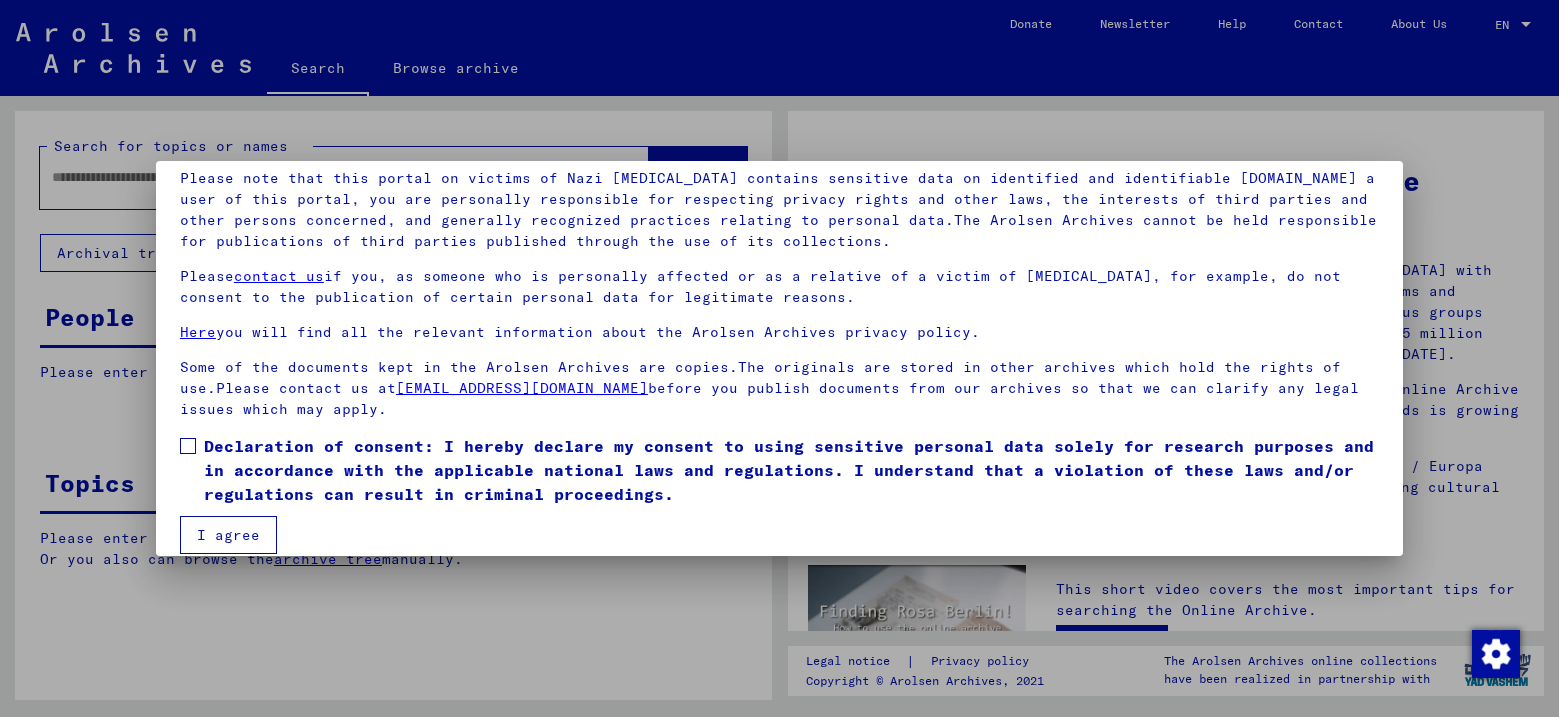 scroll, scrollTop: 161, scrollLeft: 0, axis: vertical 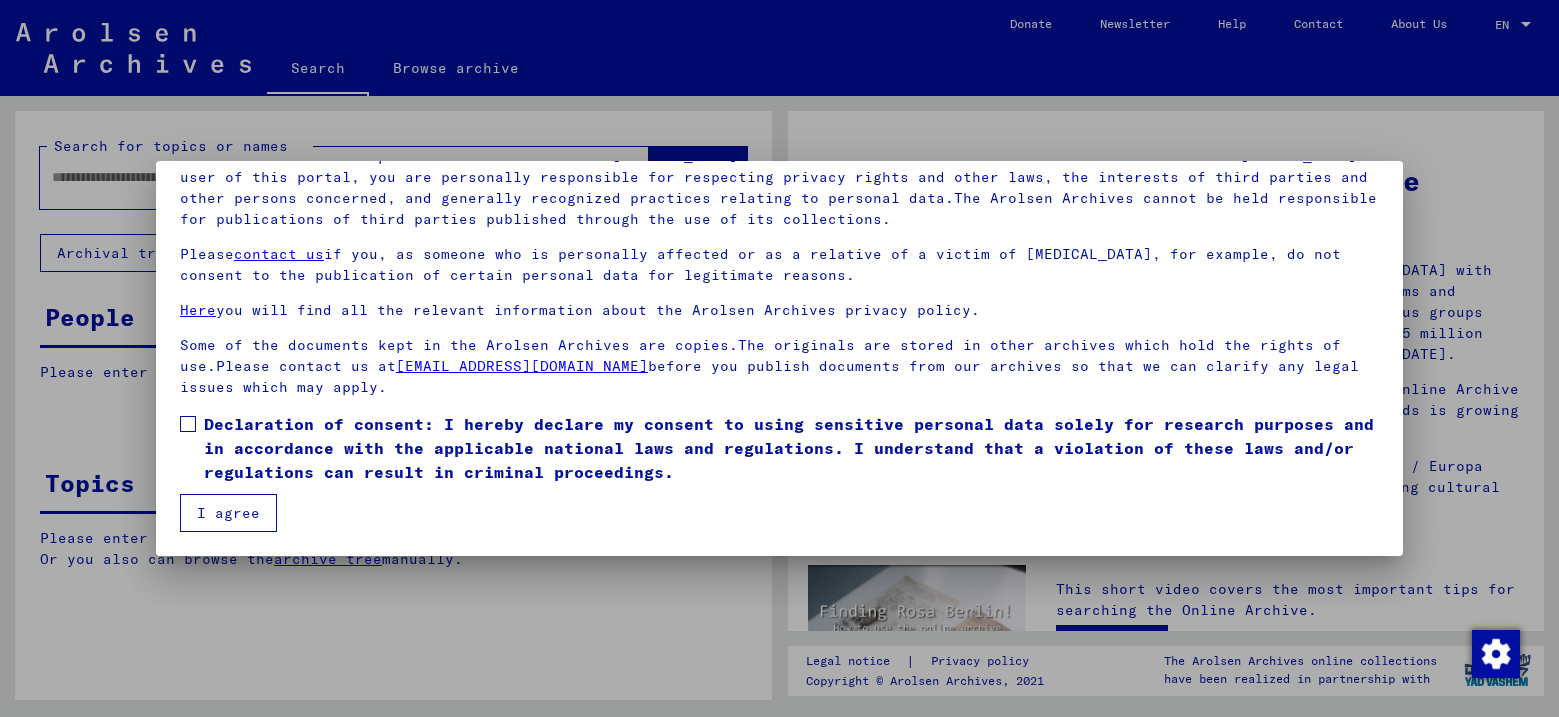 click at bounding box center [188, 424] 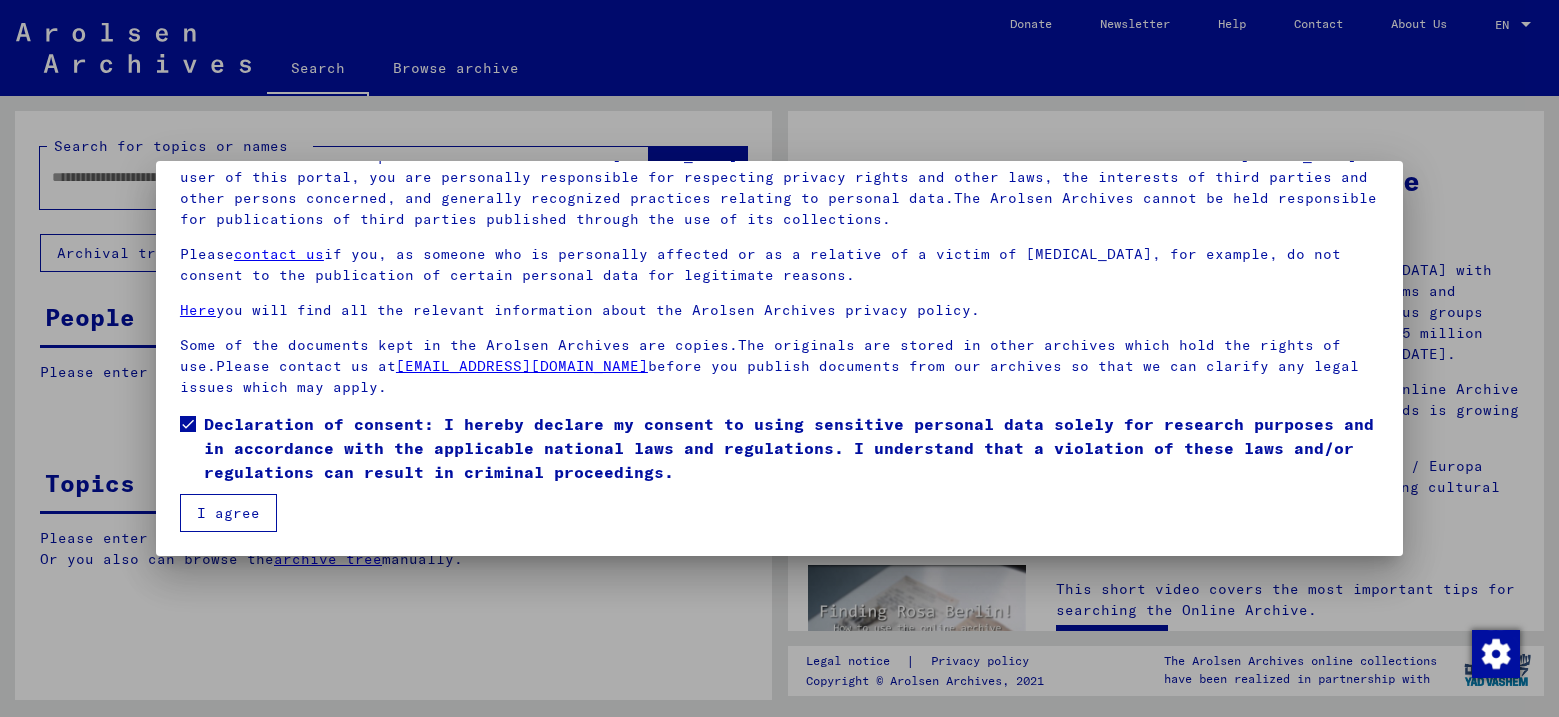 click on "I agree" at bounding box center (228, 513) 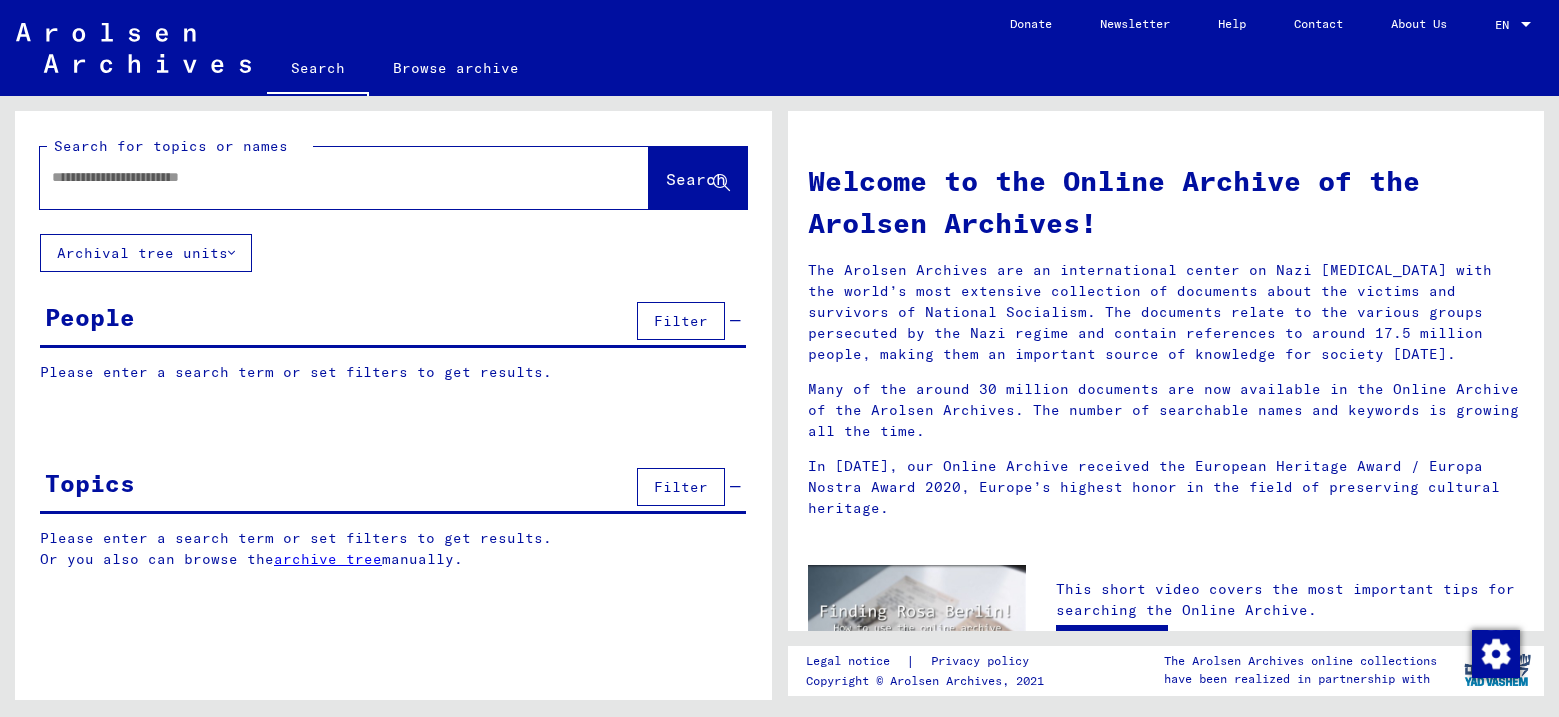 click at bounding box center [320, 177] 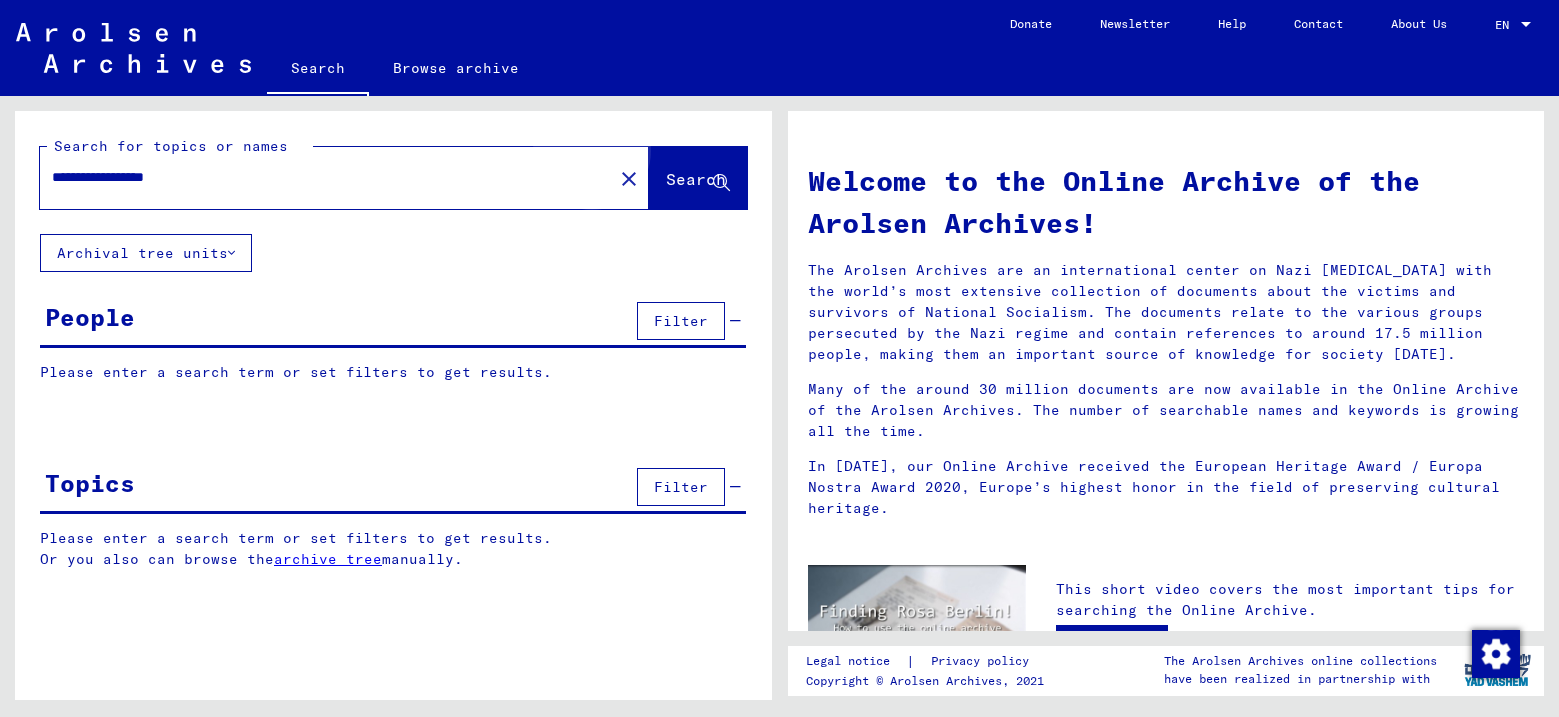 click on "Search" 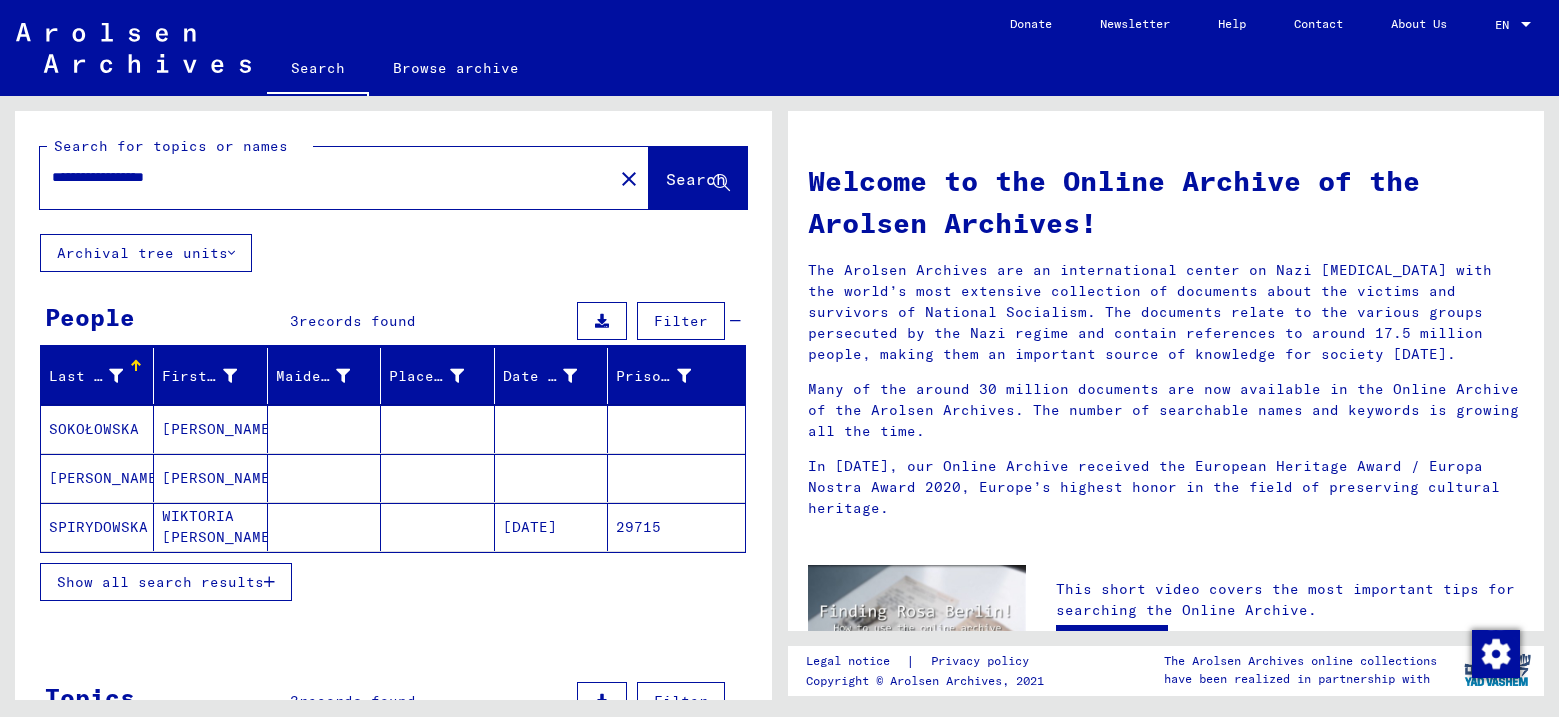 click on "SOKOŁOWSKA" at bounding box center (97, 478) 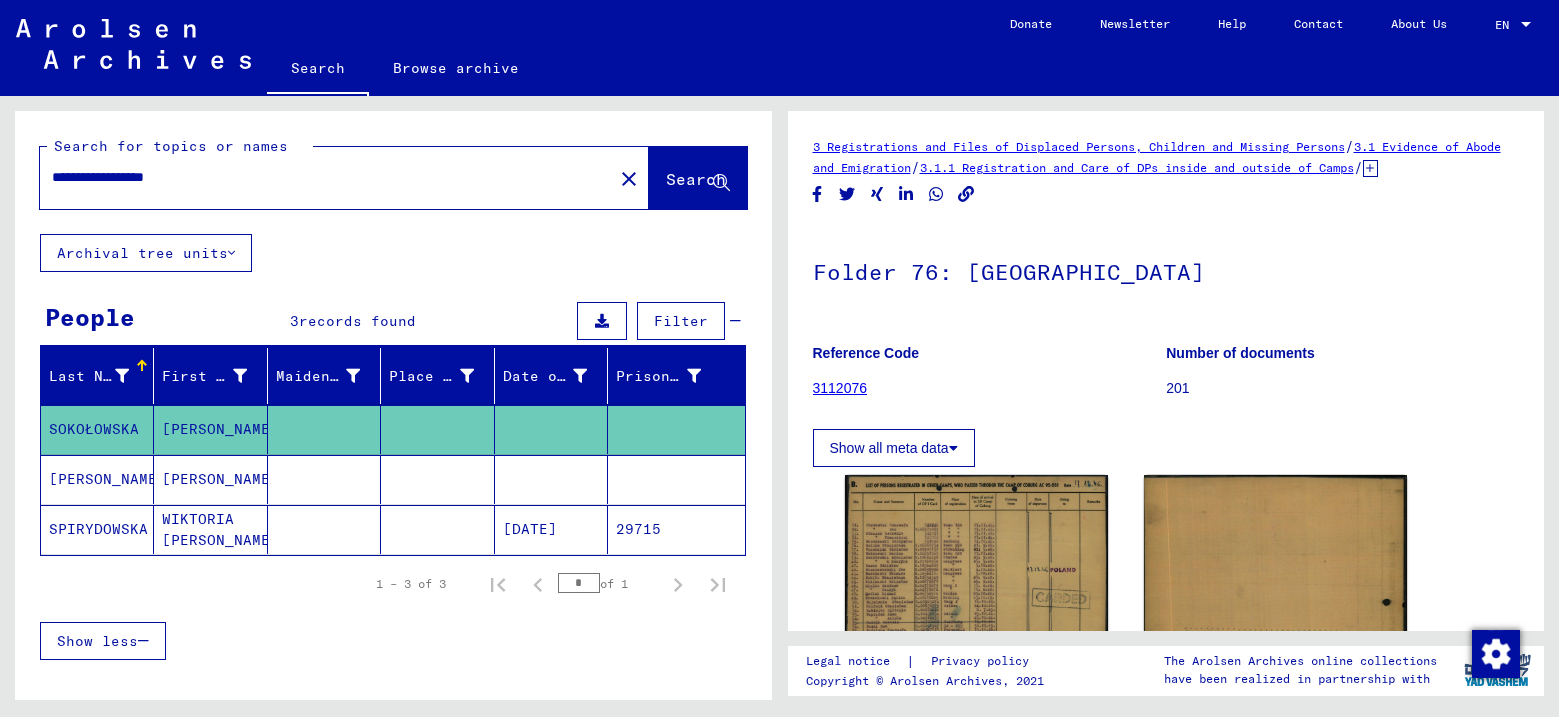 scroll, scrollTop: 0, scrollLeft: 0, axis: both 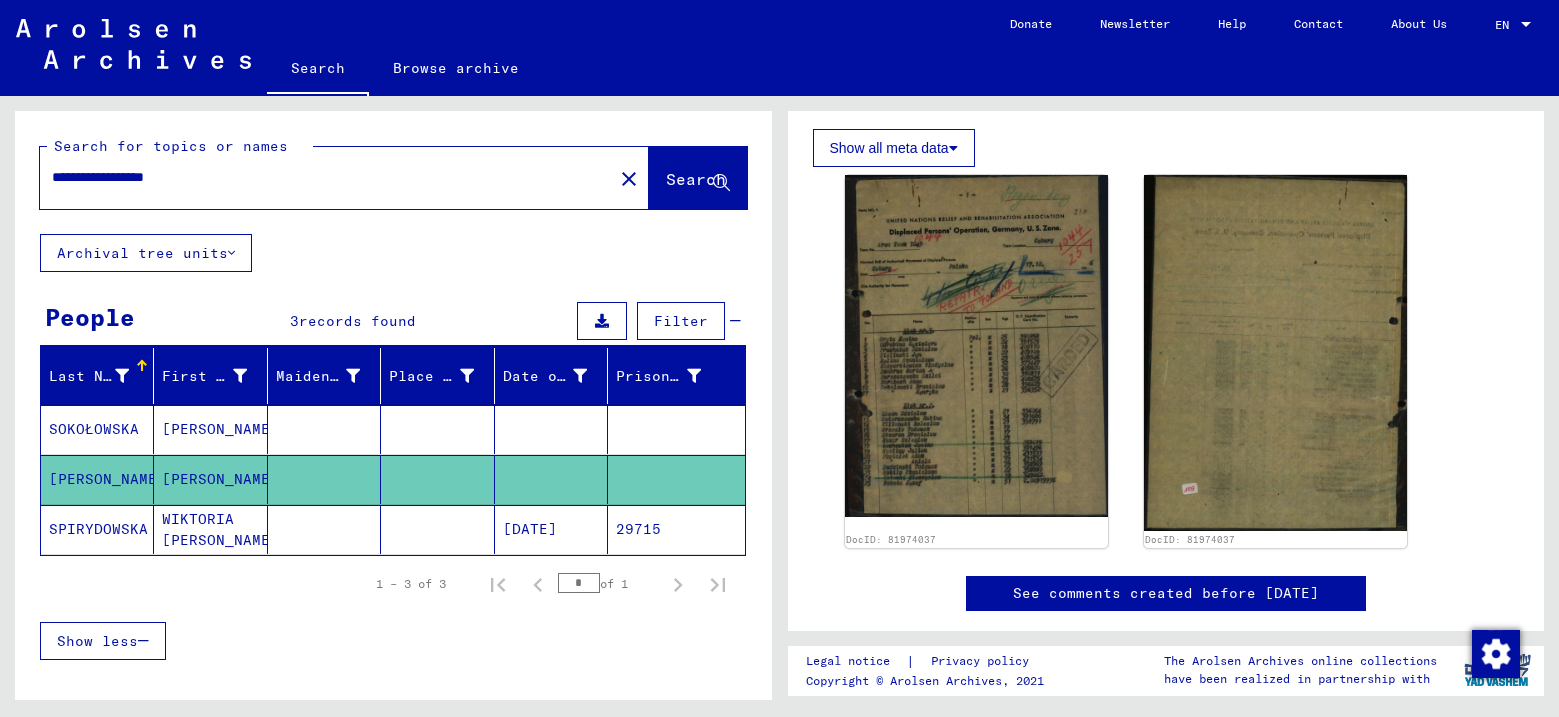 drag, startPoint x: 148, startPoint y: 178, endPoint x: 14, endPoint y: 171, distance: 134.18271 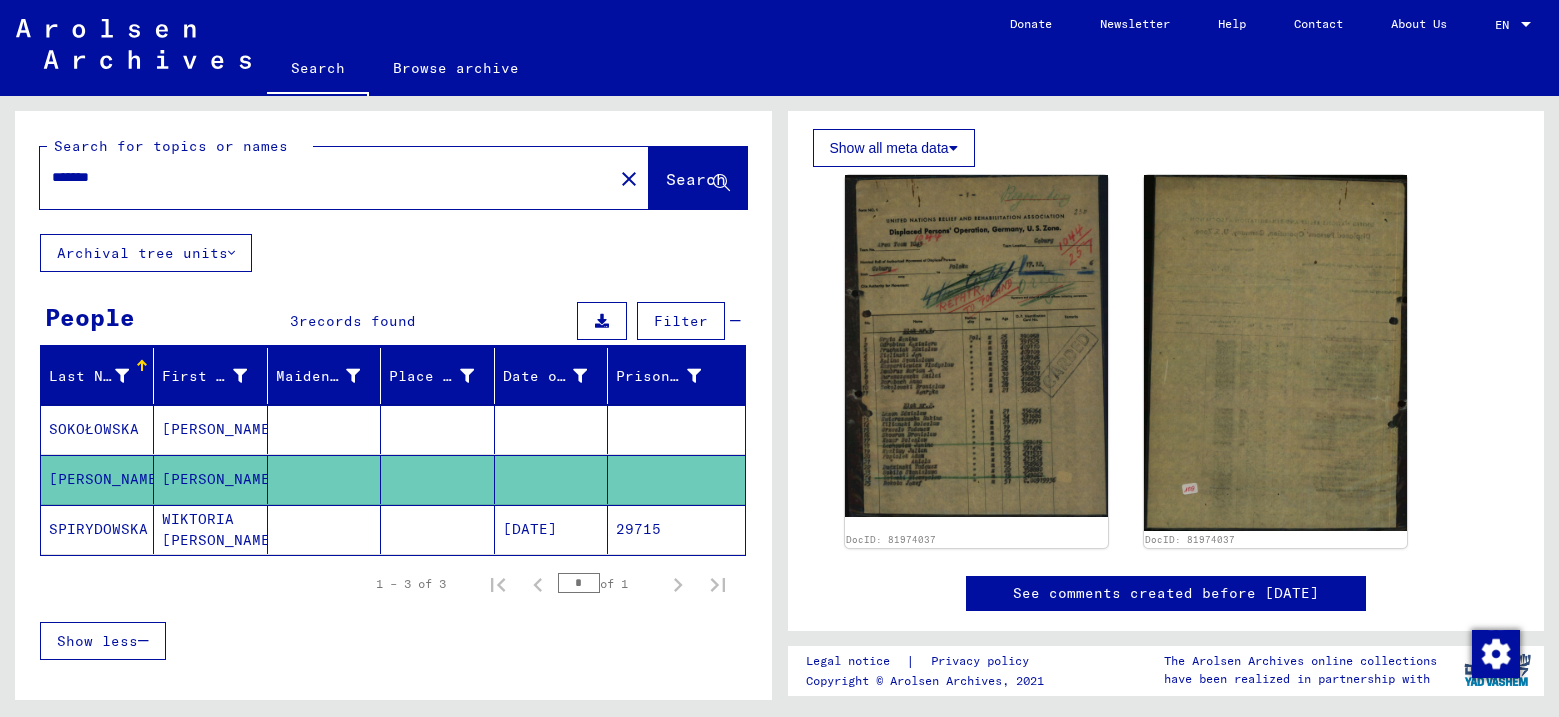 click on "*******" 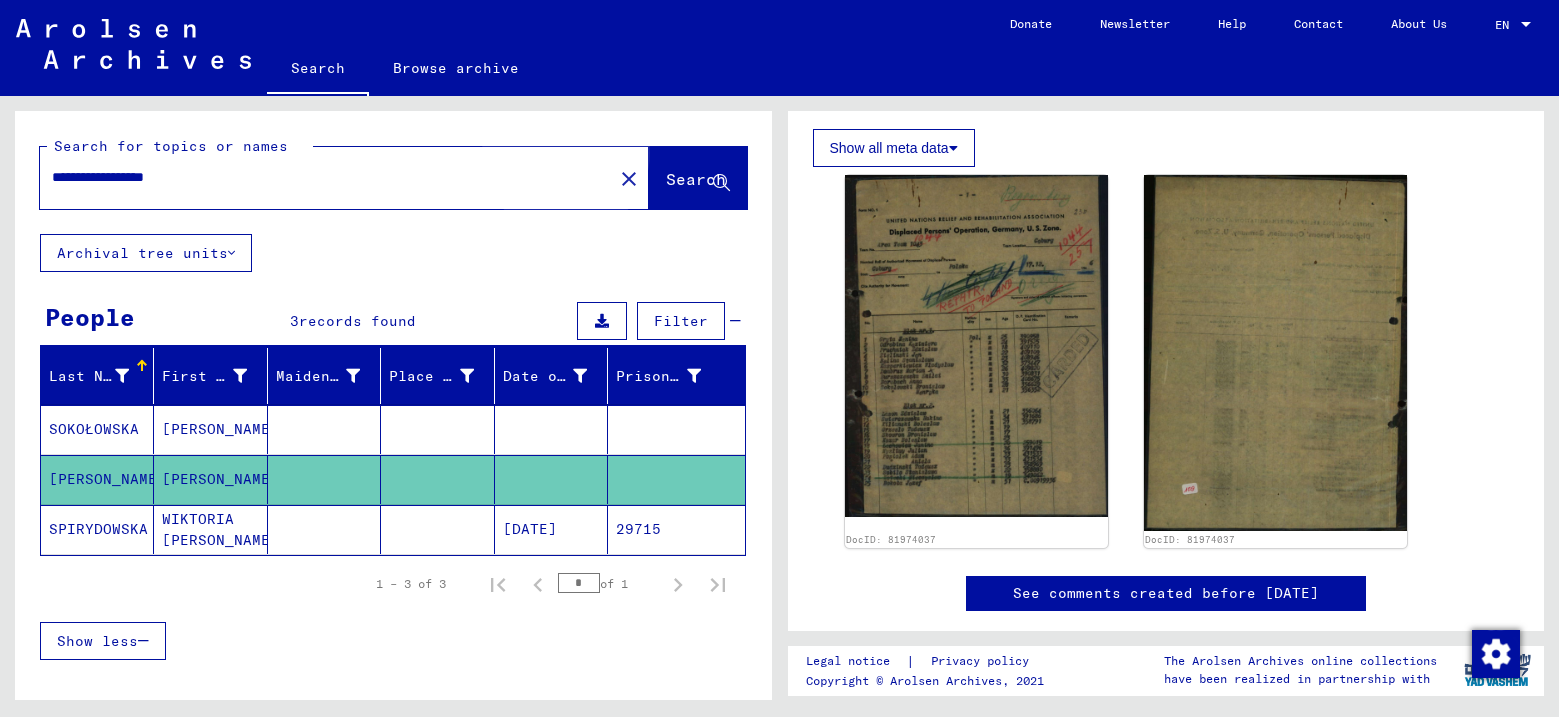 click on "Search" 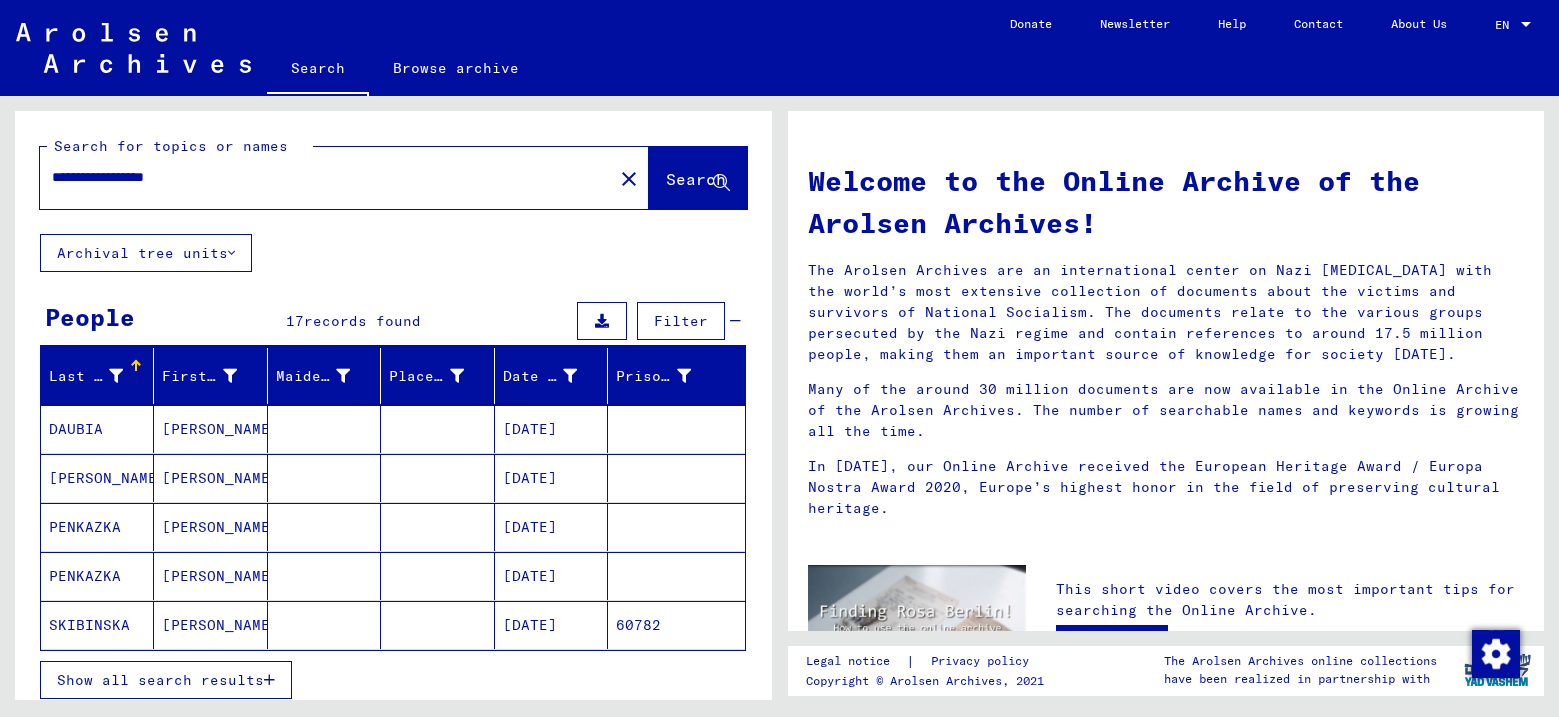 click on "Show all search results" at bounding box center (160, 680) 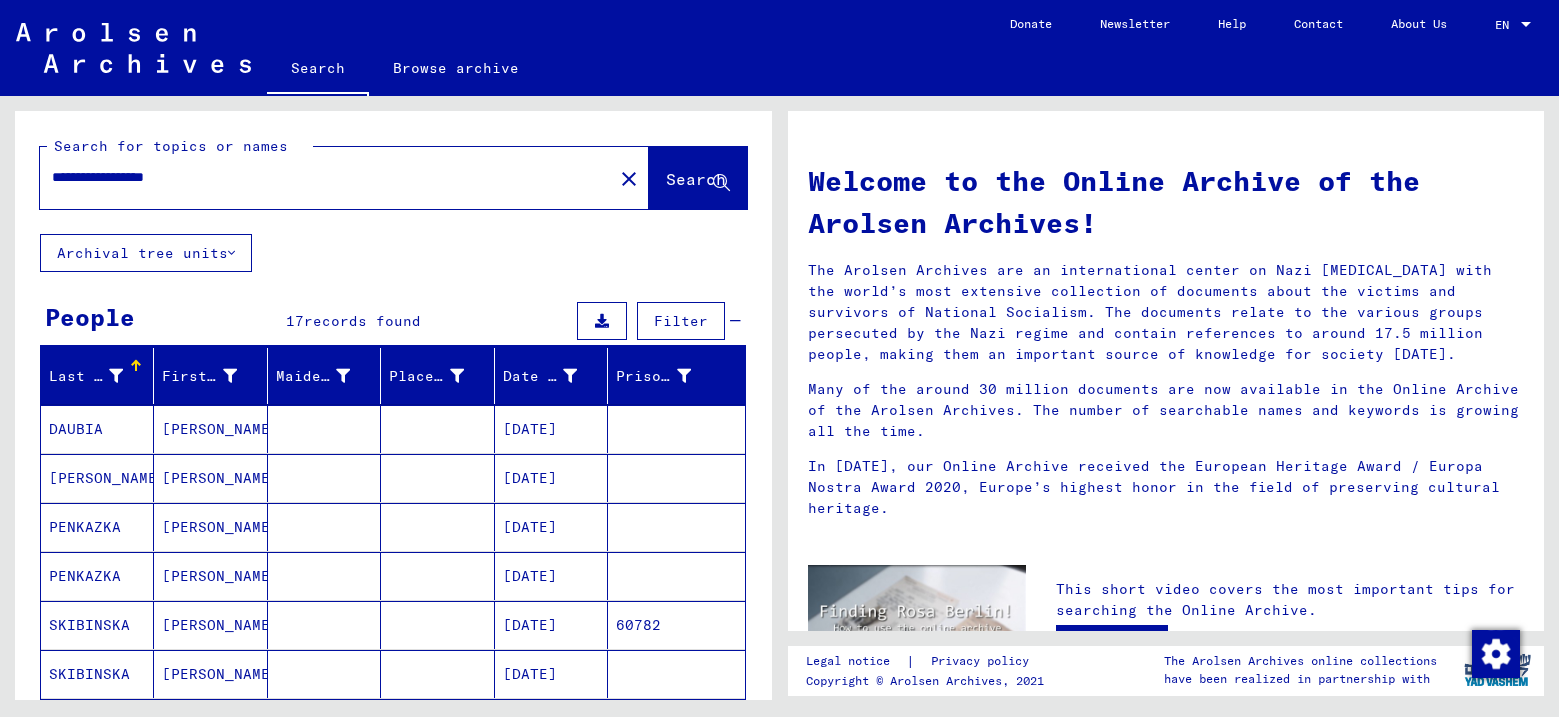 click on "DAUBIA" at bounding box center (97, 478) 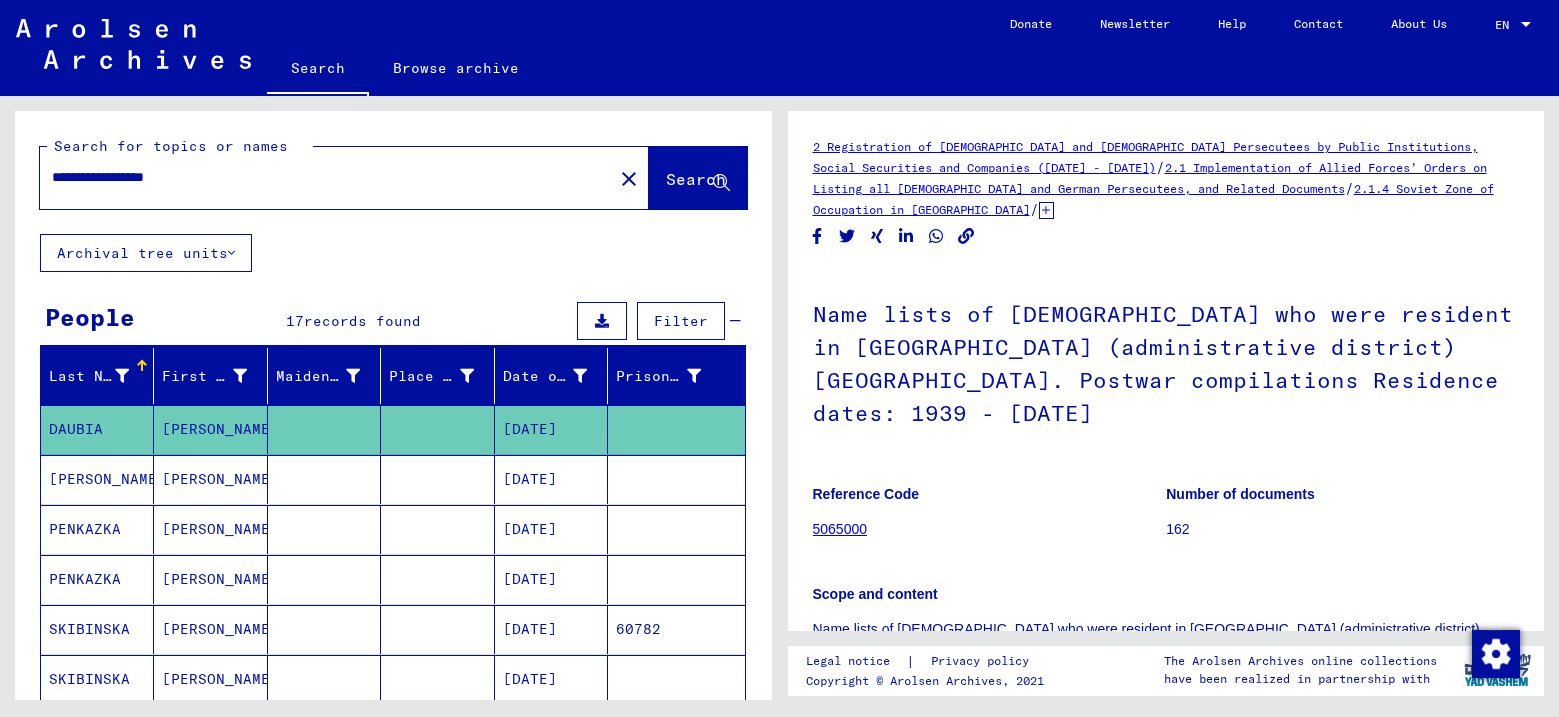 scroll, scrollTop: 0, scrollLeft: 0, axis: both 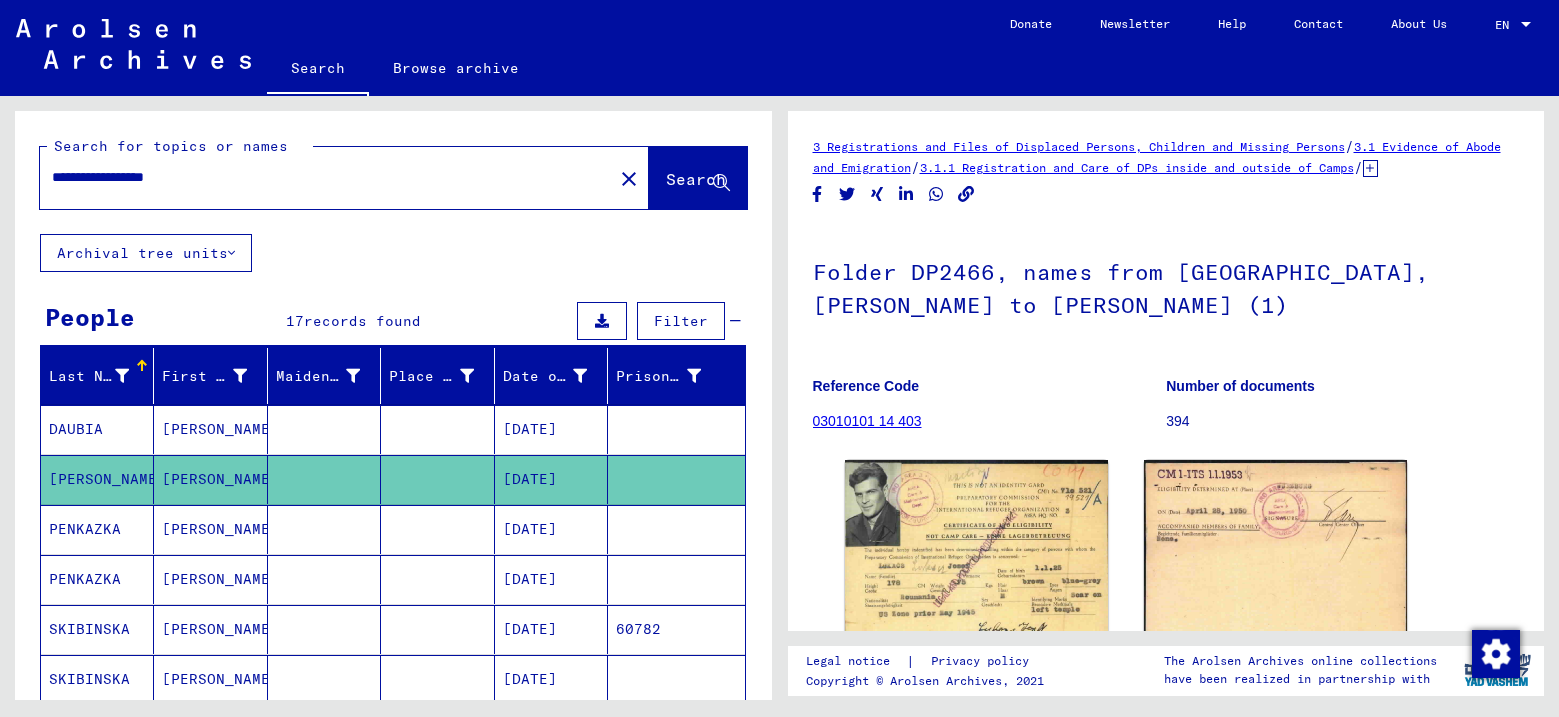 click on "PENKAZKA" at bounding box center [97, 579] 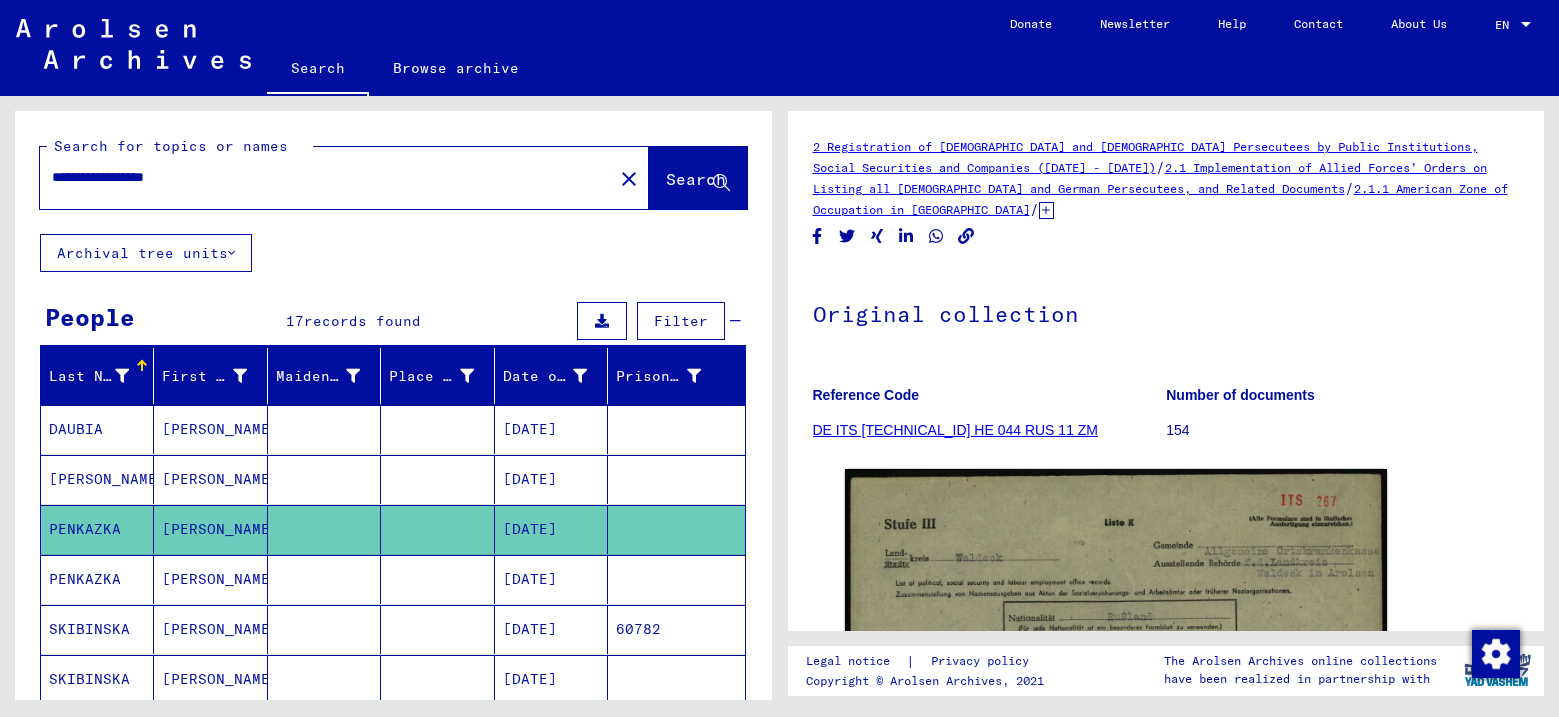 scroll, scrollTop: 0, scrollLeft: 0, axis: both 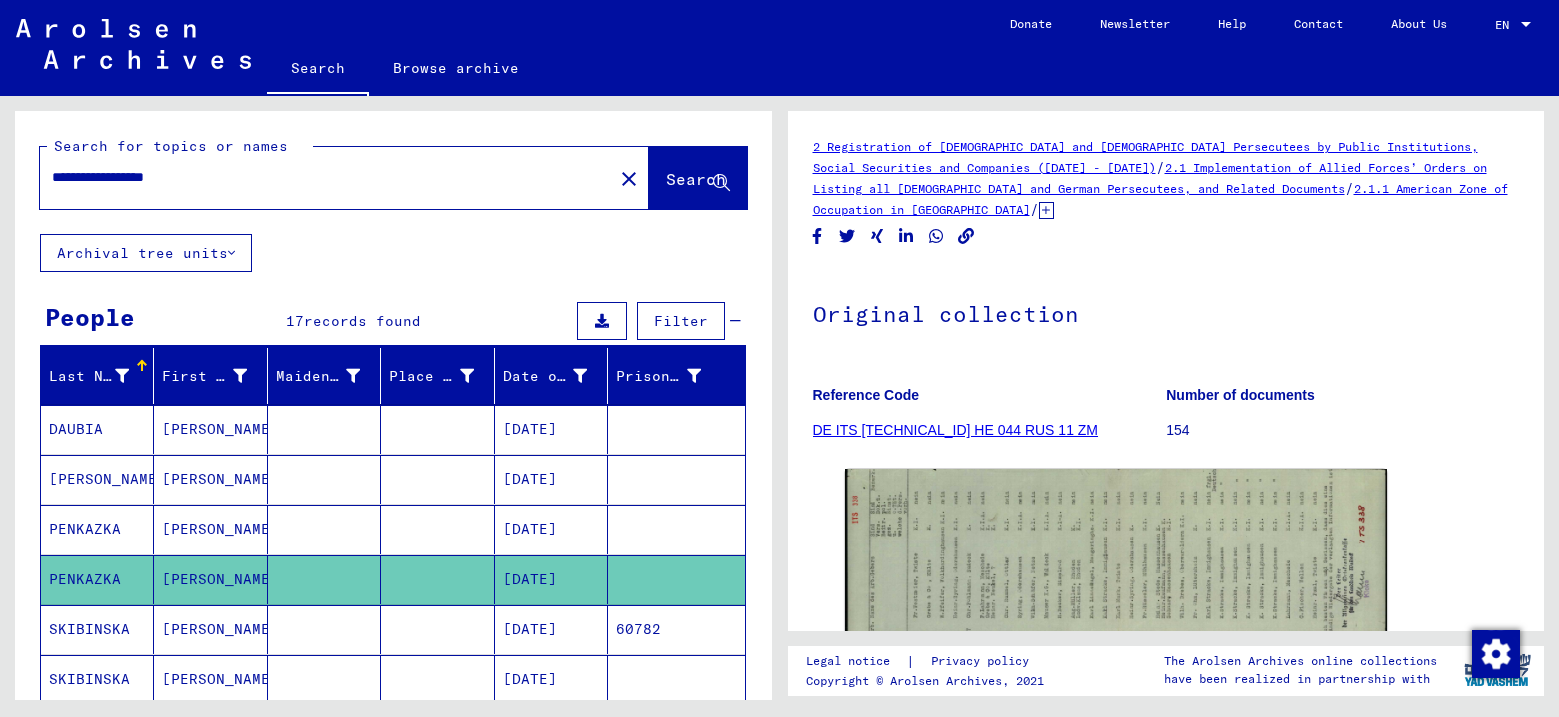 click 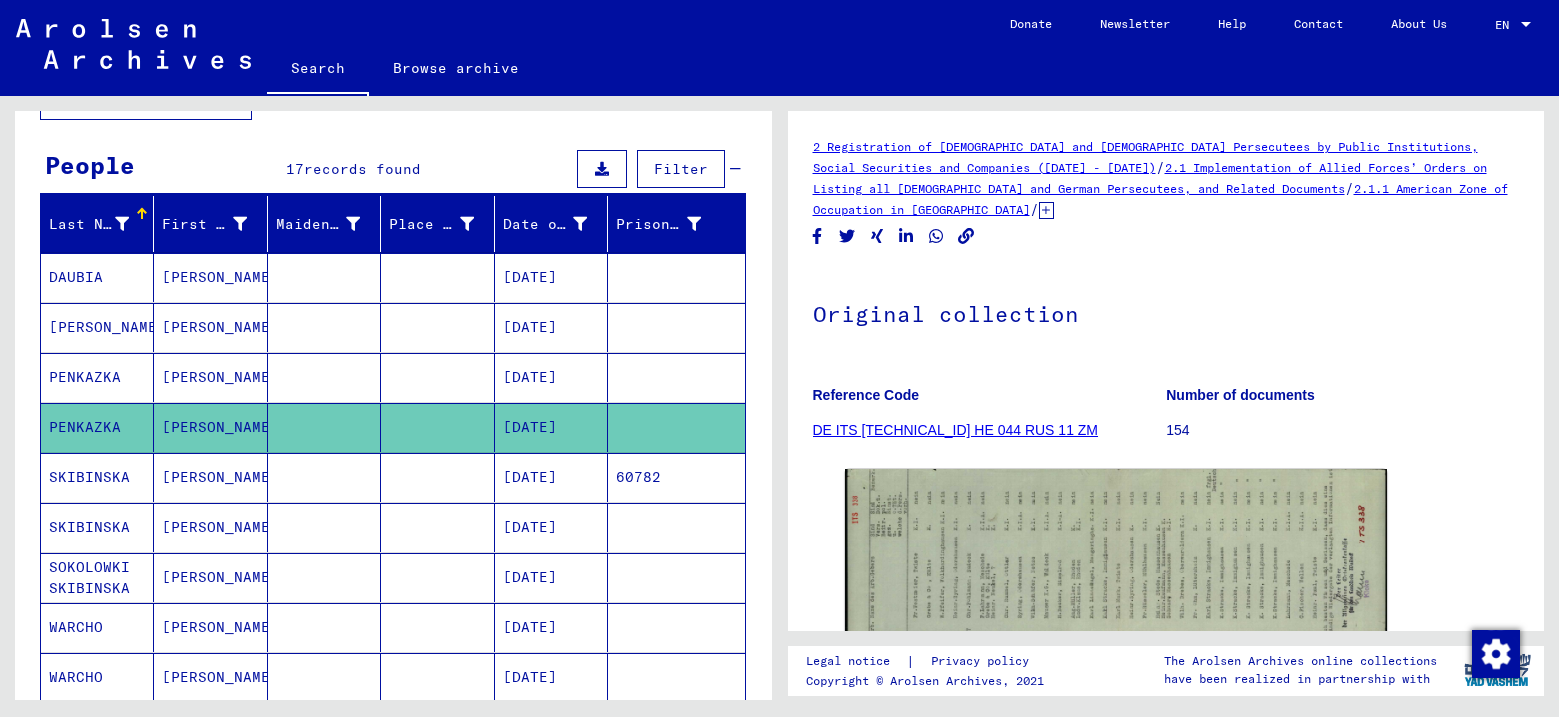 scroll, scrollTop: 300, scrollLeft: 0, axis: vertical 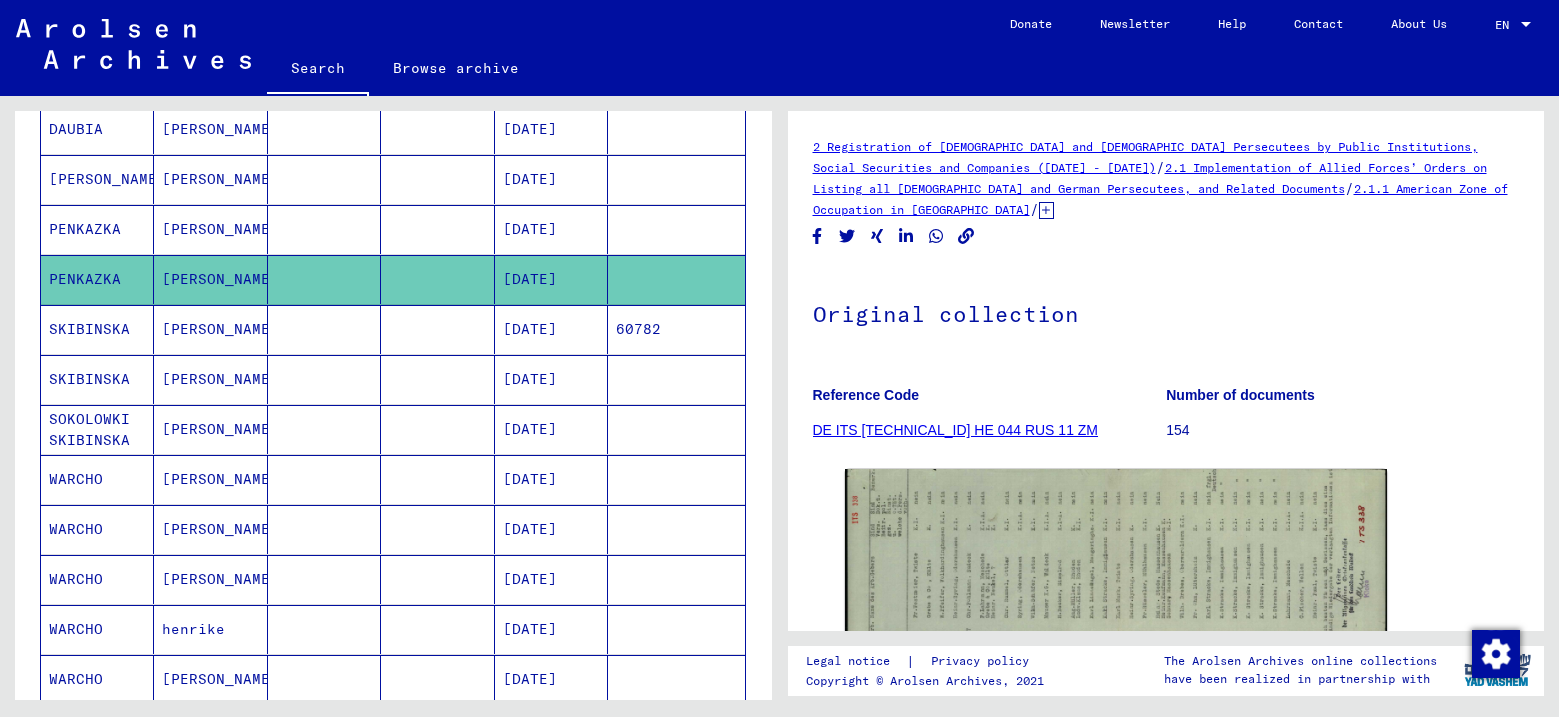 click on "SKIBINSKA" at bounding box center (97, 379) 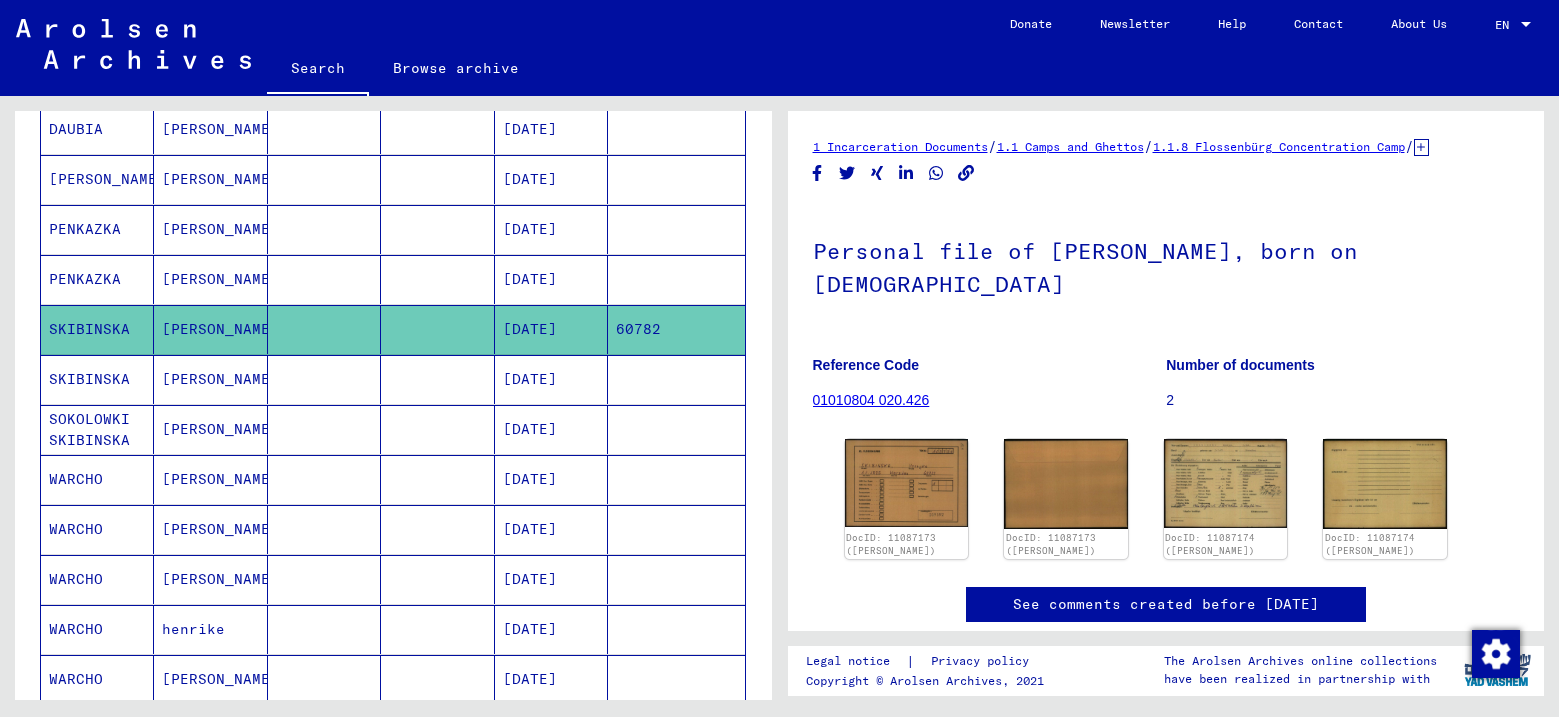 scroll, scrollTop: 0, scrollLeft: 0, axis: both 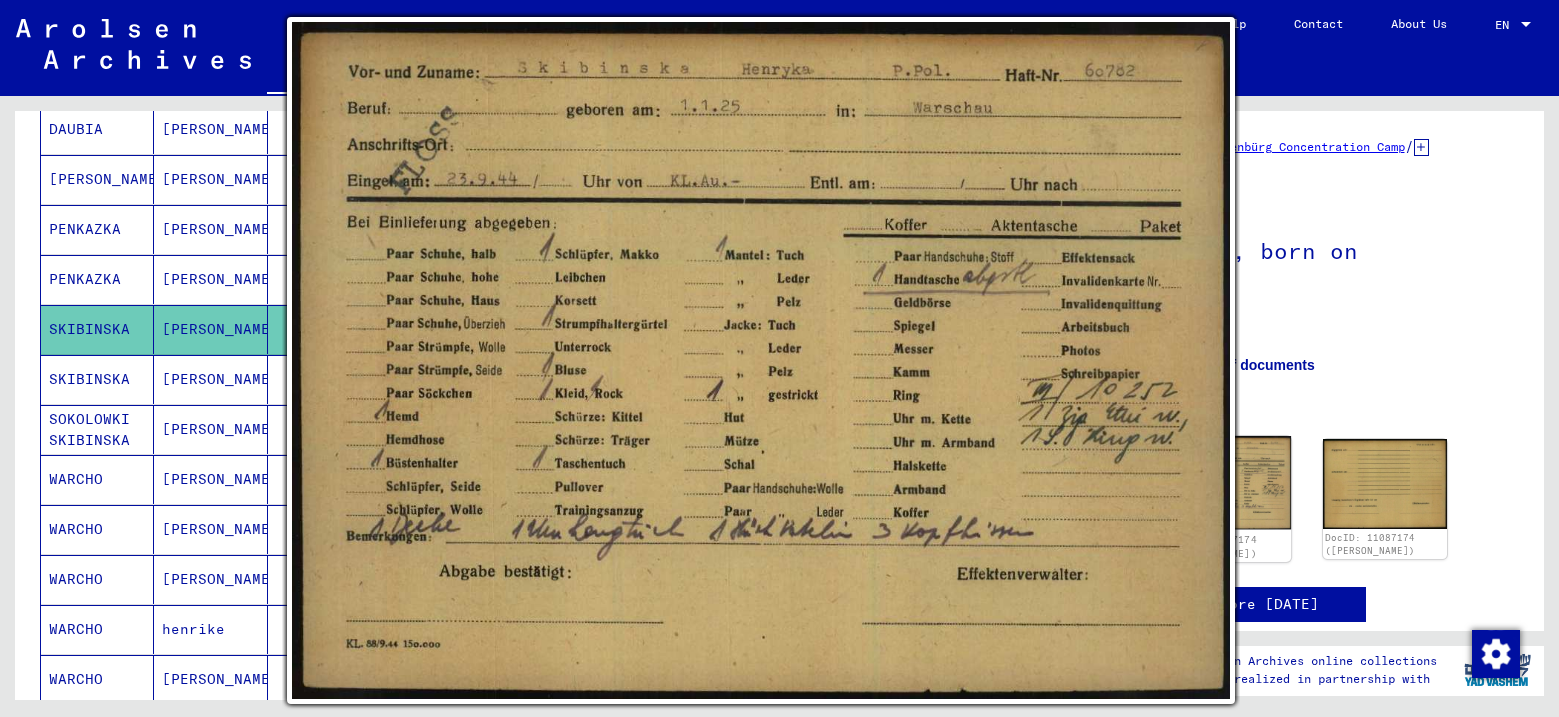 click 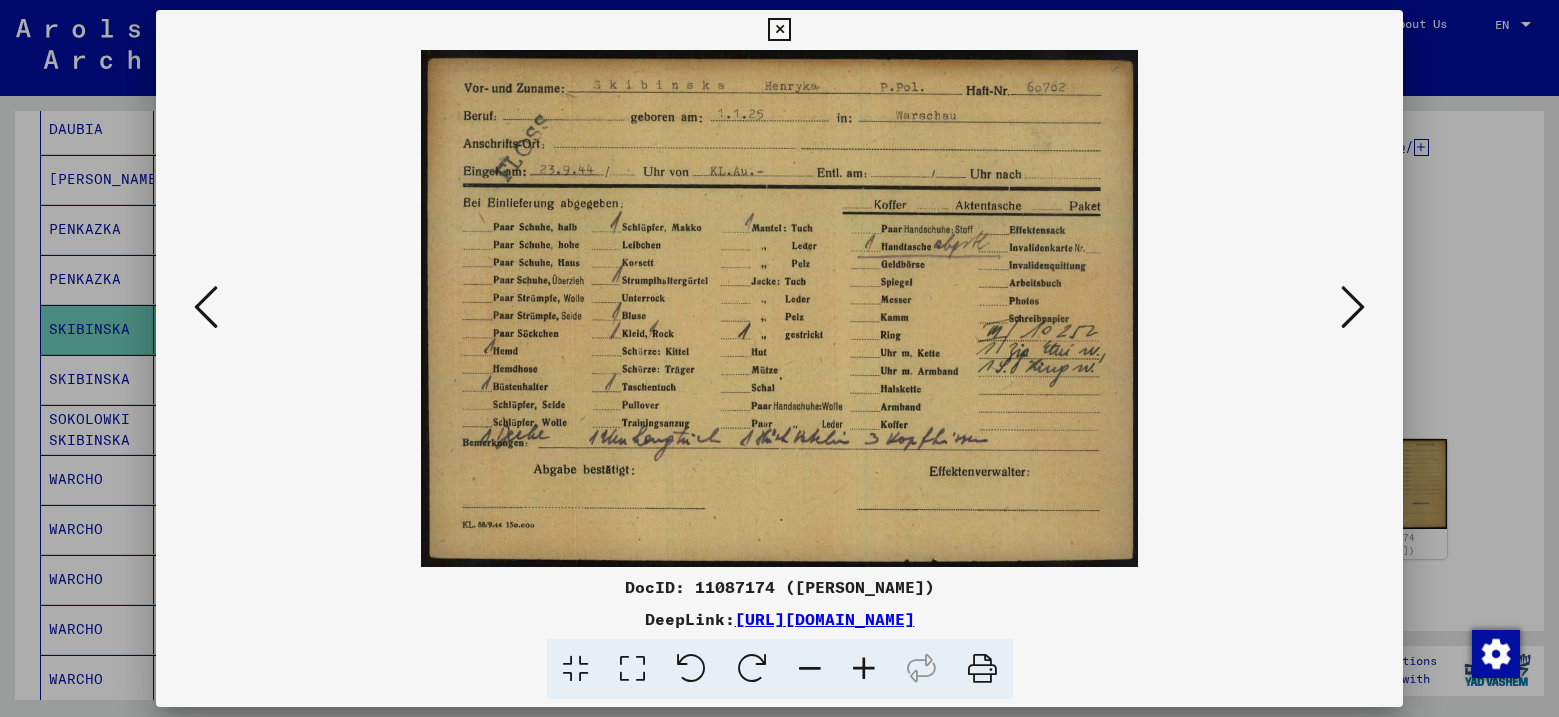 click at bounding box center (779, 30) 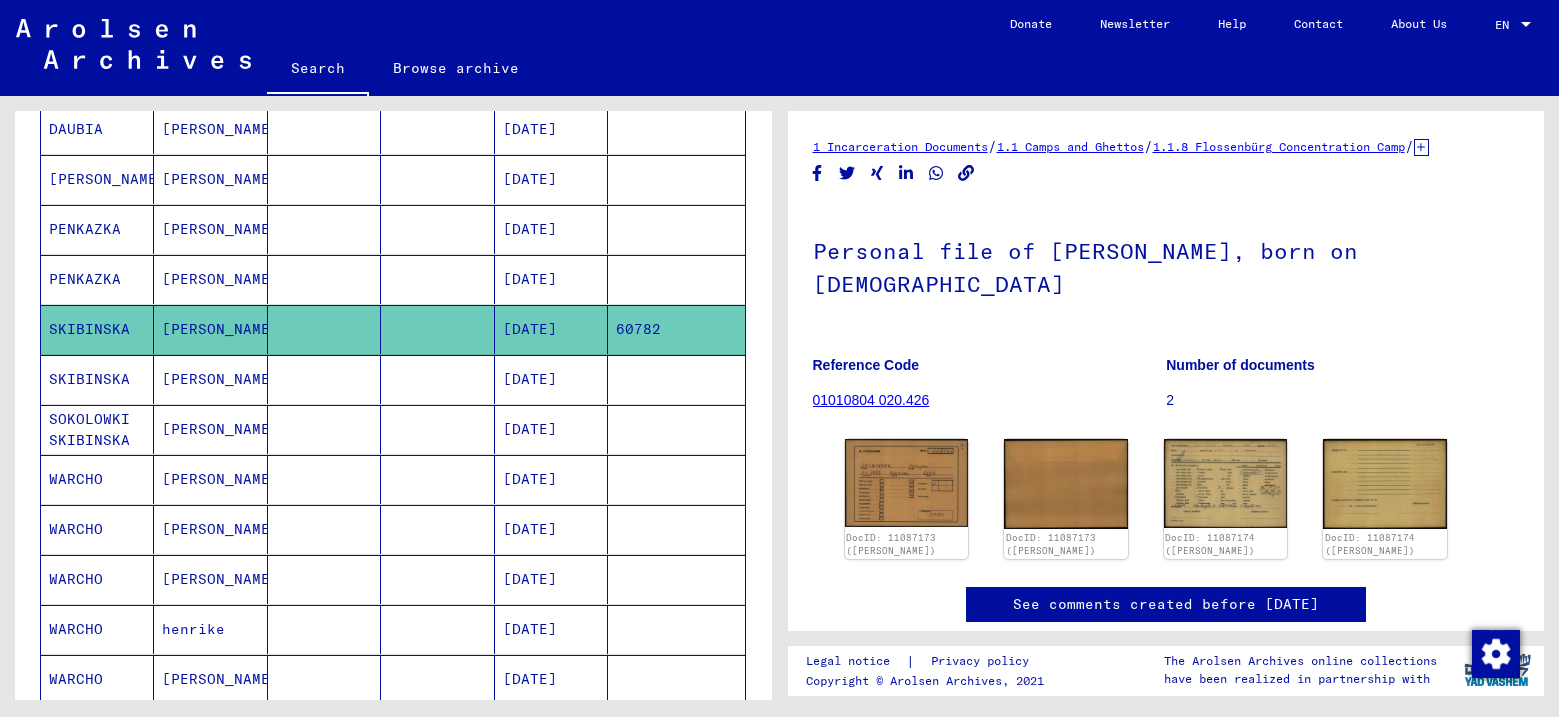 click on "SKIBINSKA" at bounding box center (97, 429) 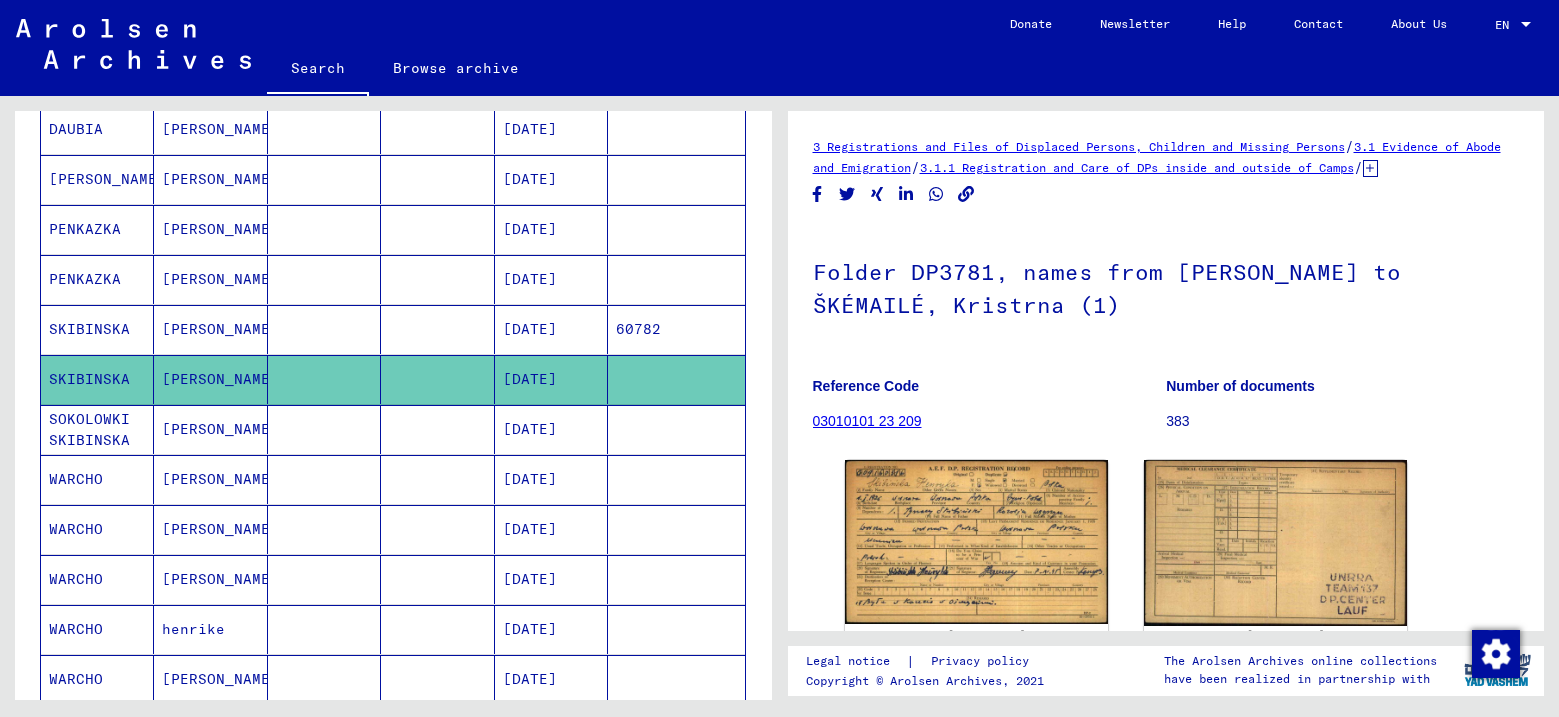 scroll, scrollTop: 0, scrollLeft: 0, axis: both 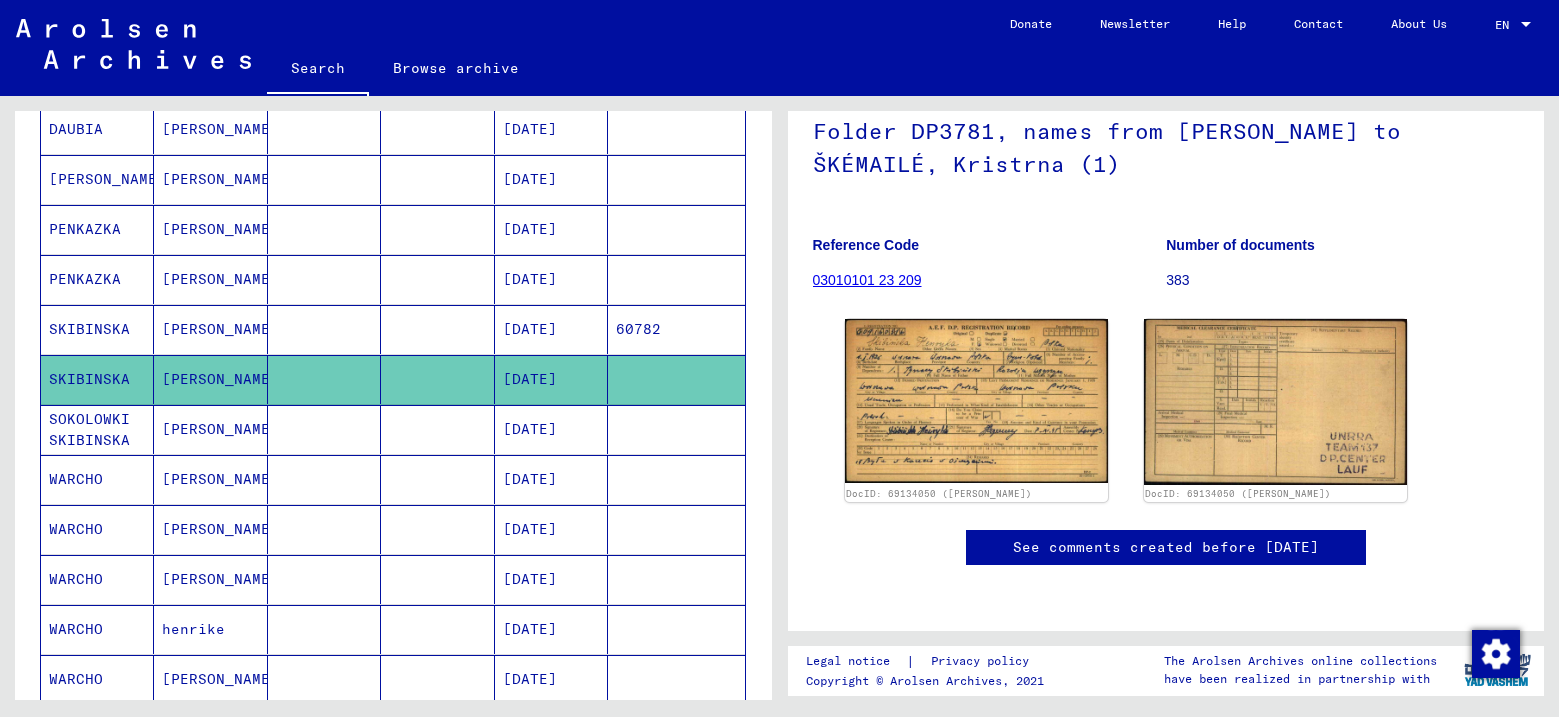 click on "SOKOLOWKI SKIBINSKA" at bounding box center (97, 479) 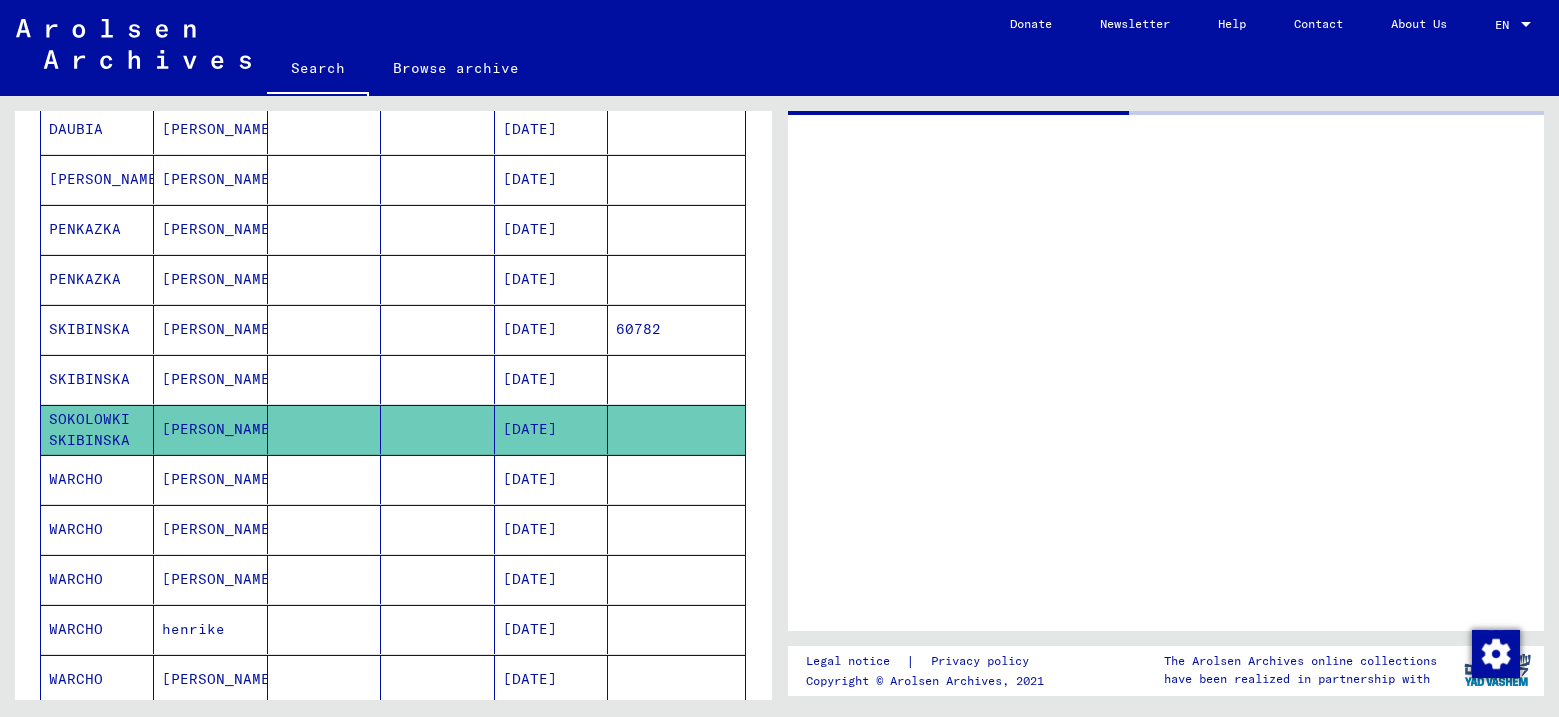 scroll, scrollTop: 0, scrollLeft: 0, axis: both 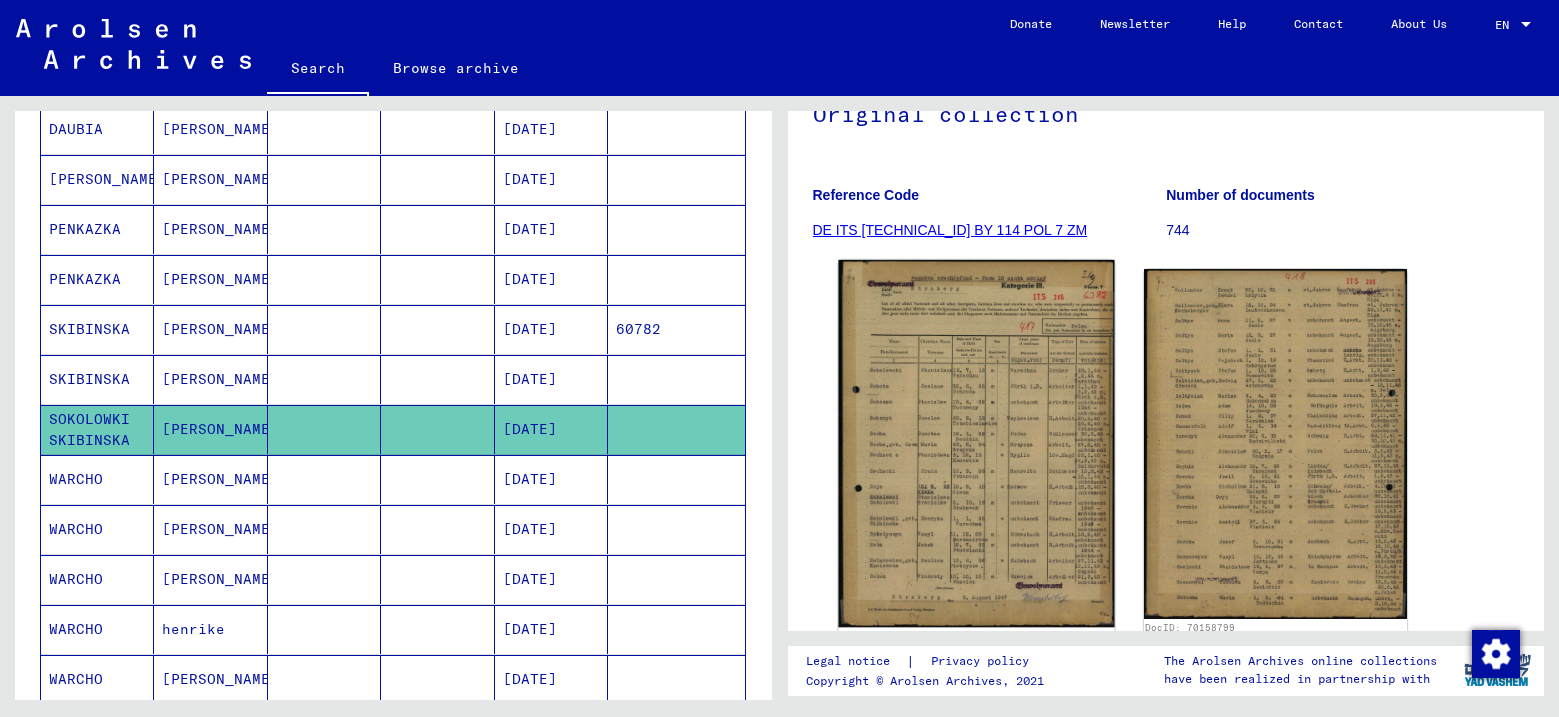 click 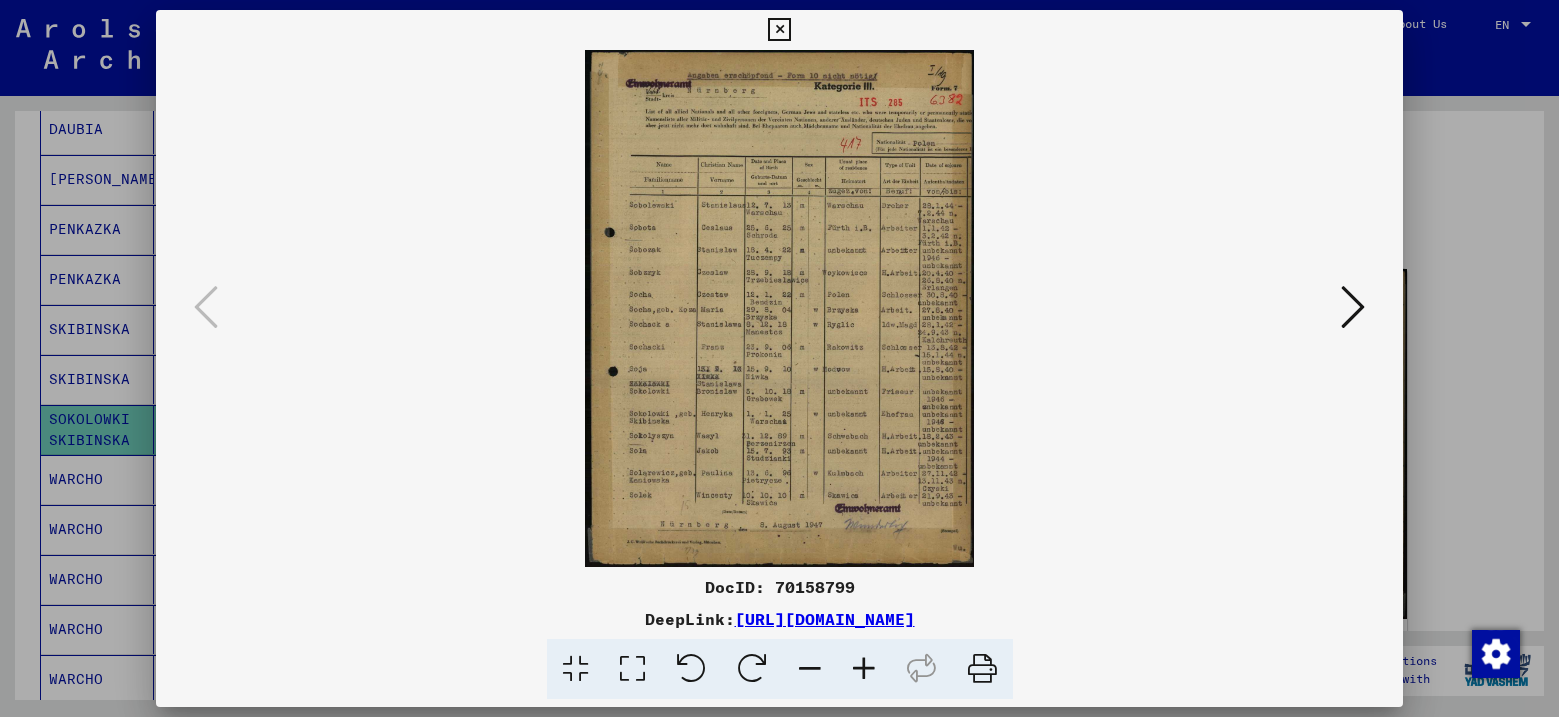 click at bounding box center [864, 669] 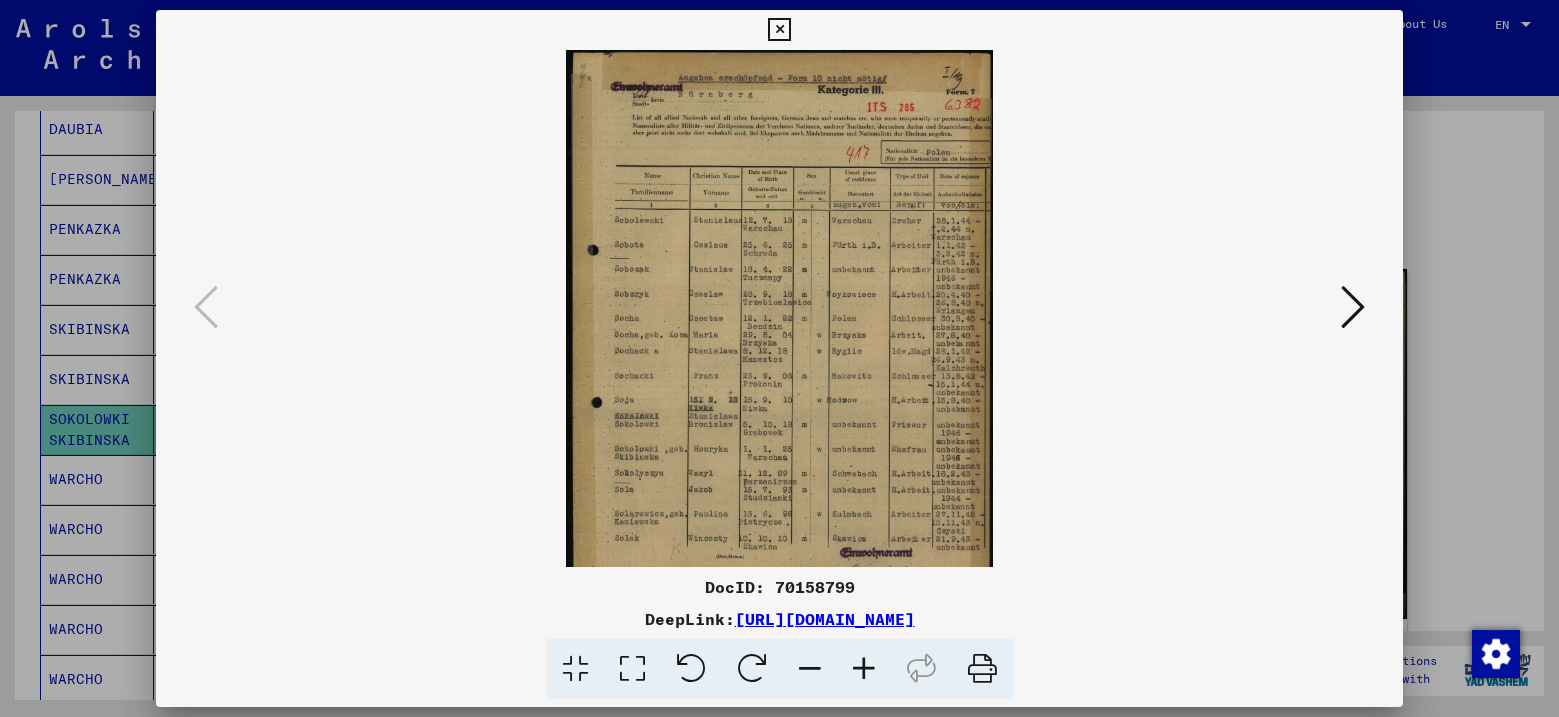 click at bounding box center [864, 669] 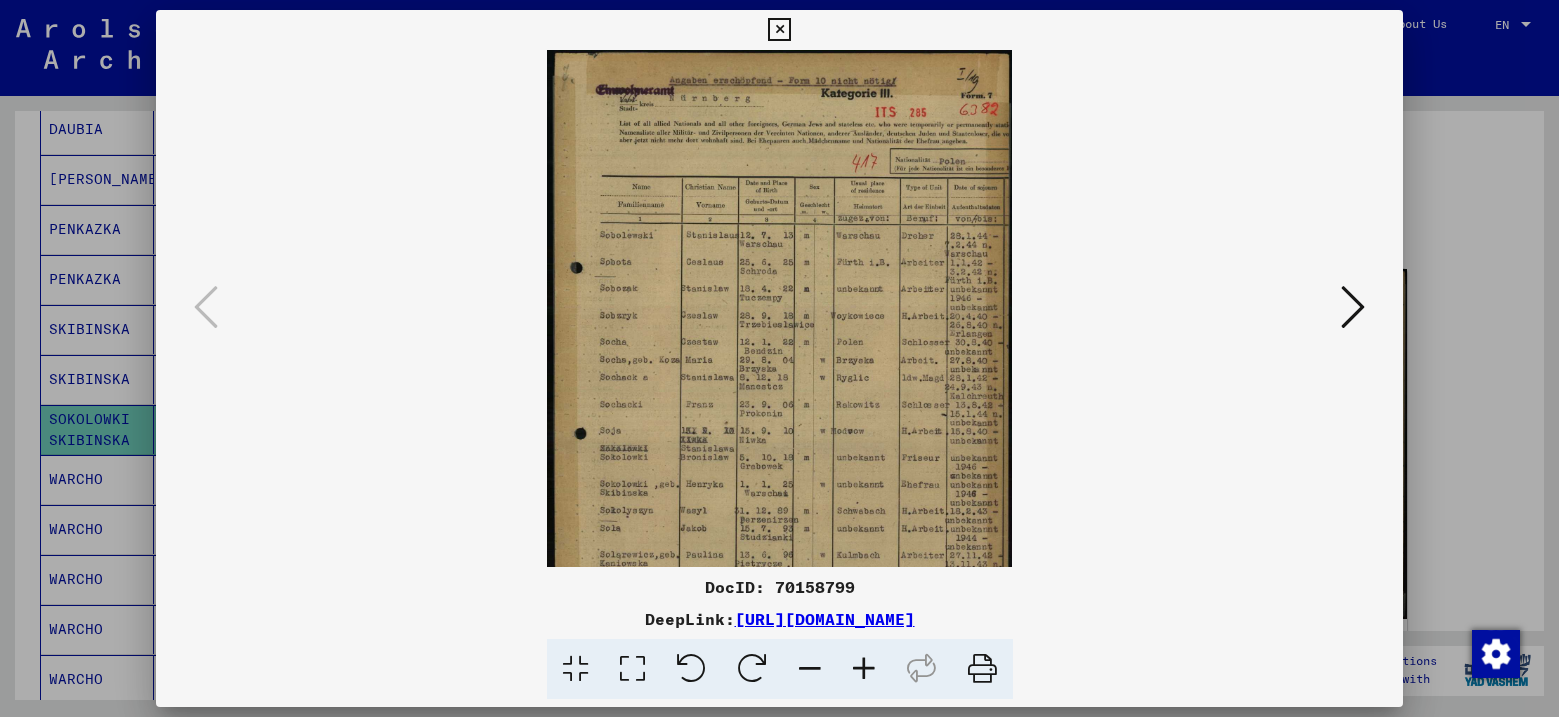 click at bounding box center [864, 669] 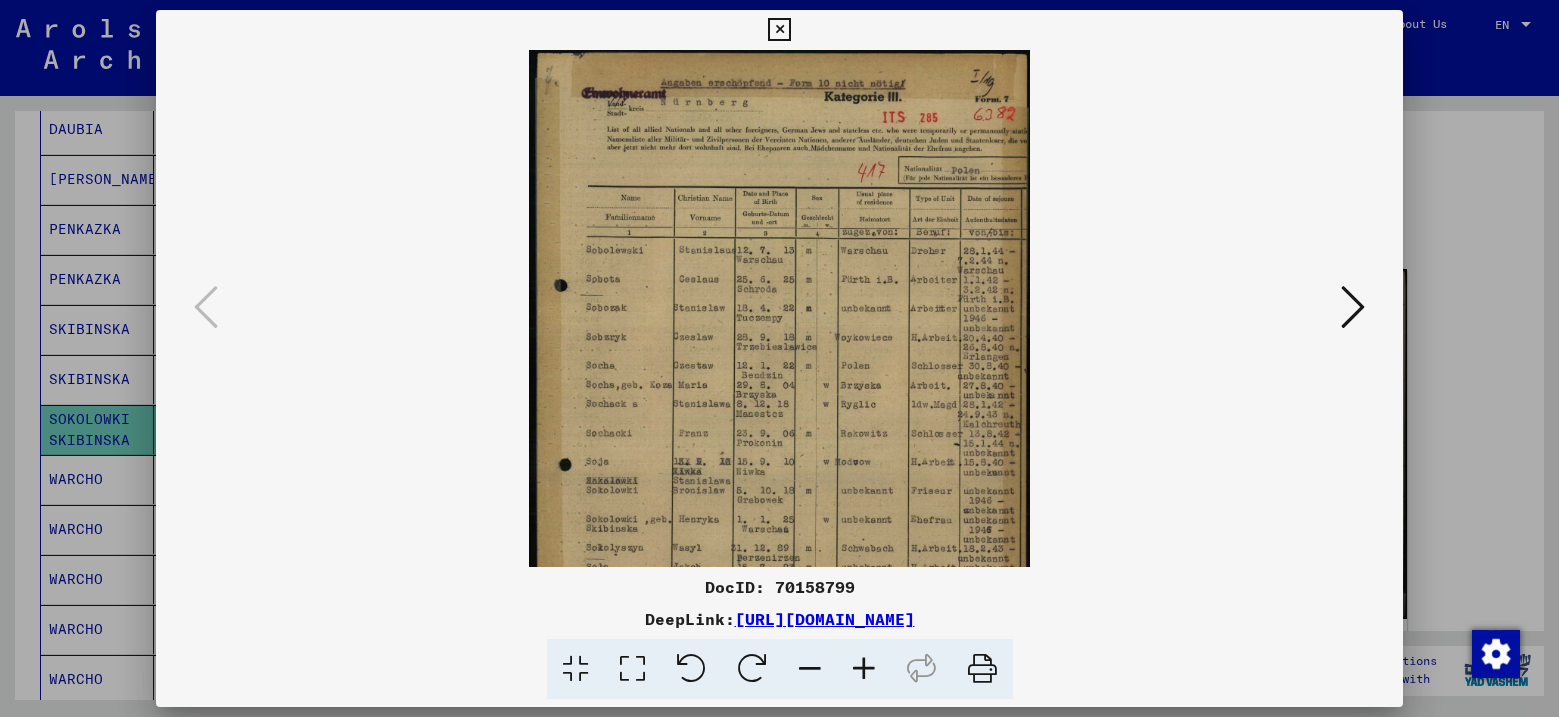 click at bounding box center [864, 669] 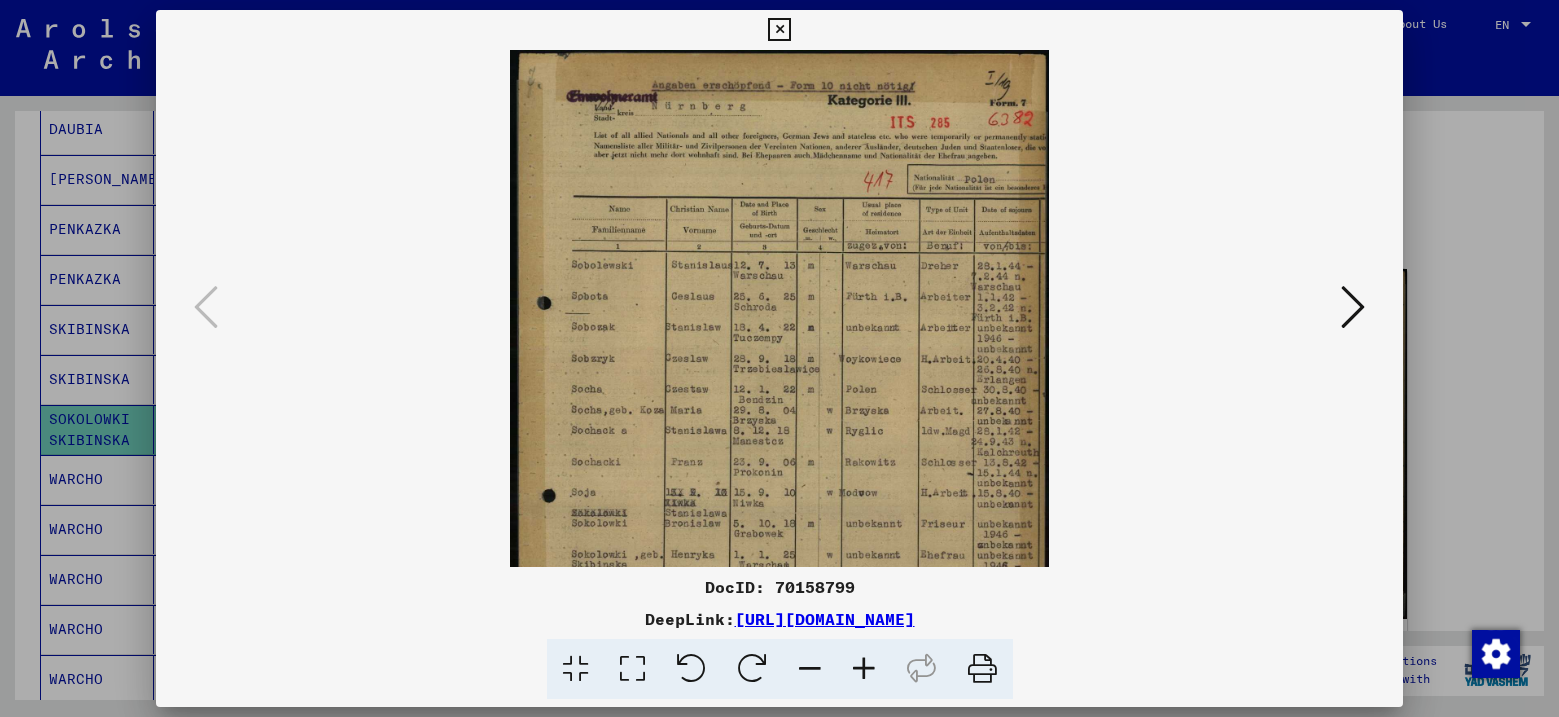 click at bounding box center [864, 669] 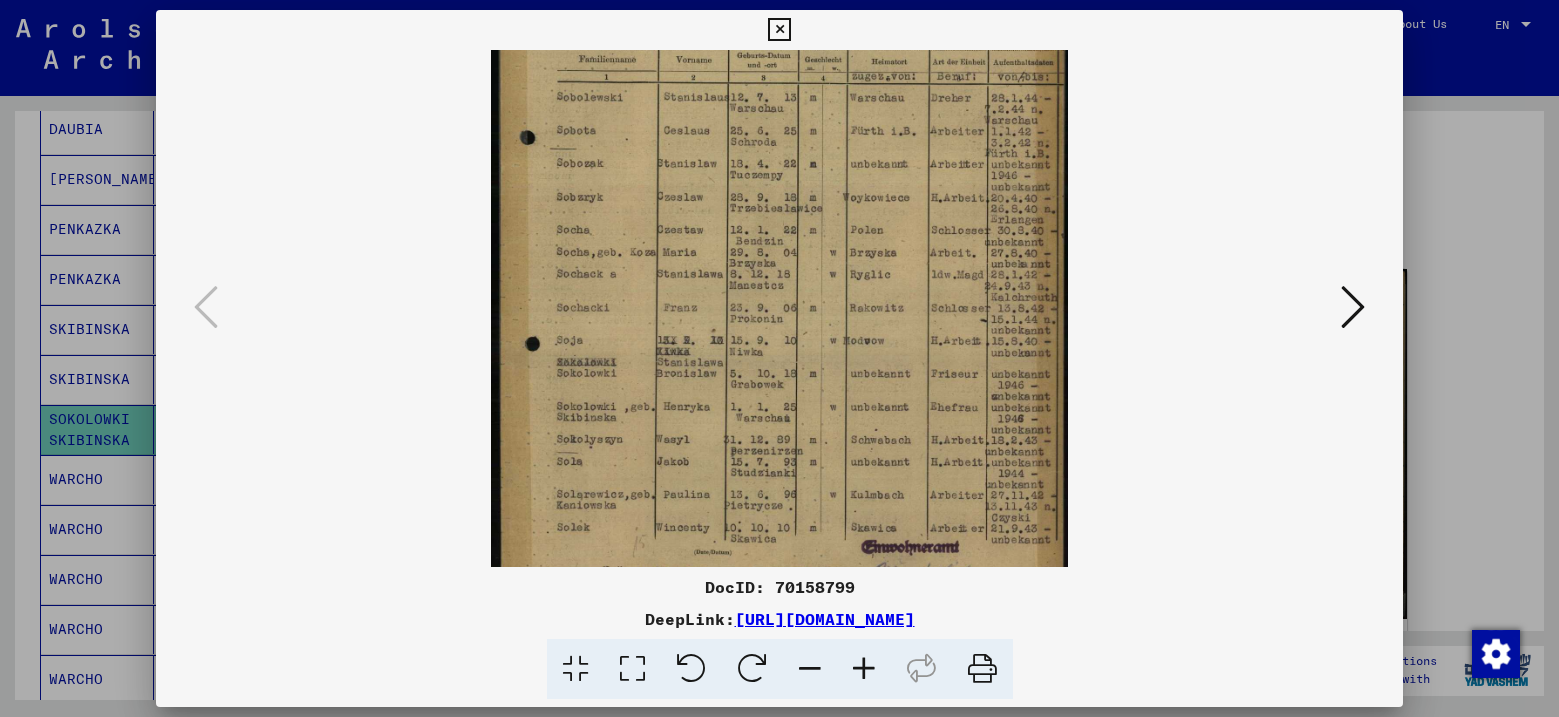 scroll, scrollTop: 185, scrollLeft: 0, axis: vertical 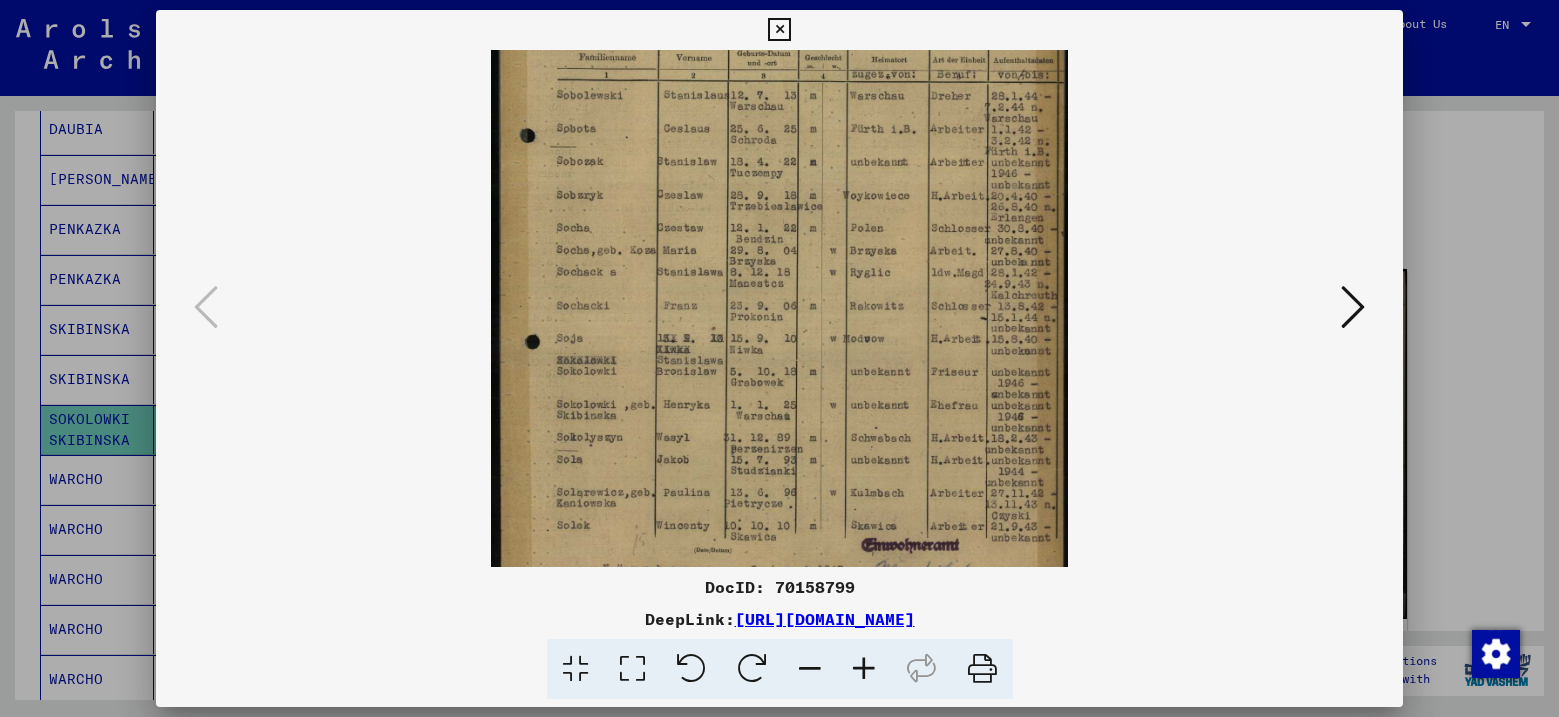 drag, startPoint x: 752, startPoint y: 502, endPoint x: 740, endPoint y: 317, distance: 185.38878 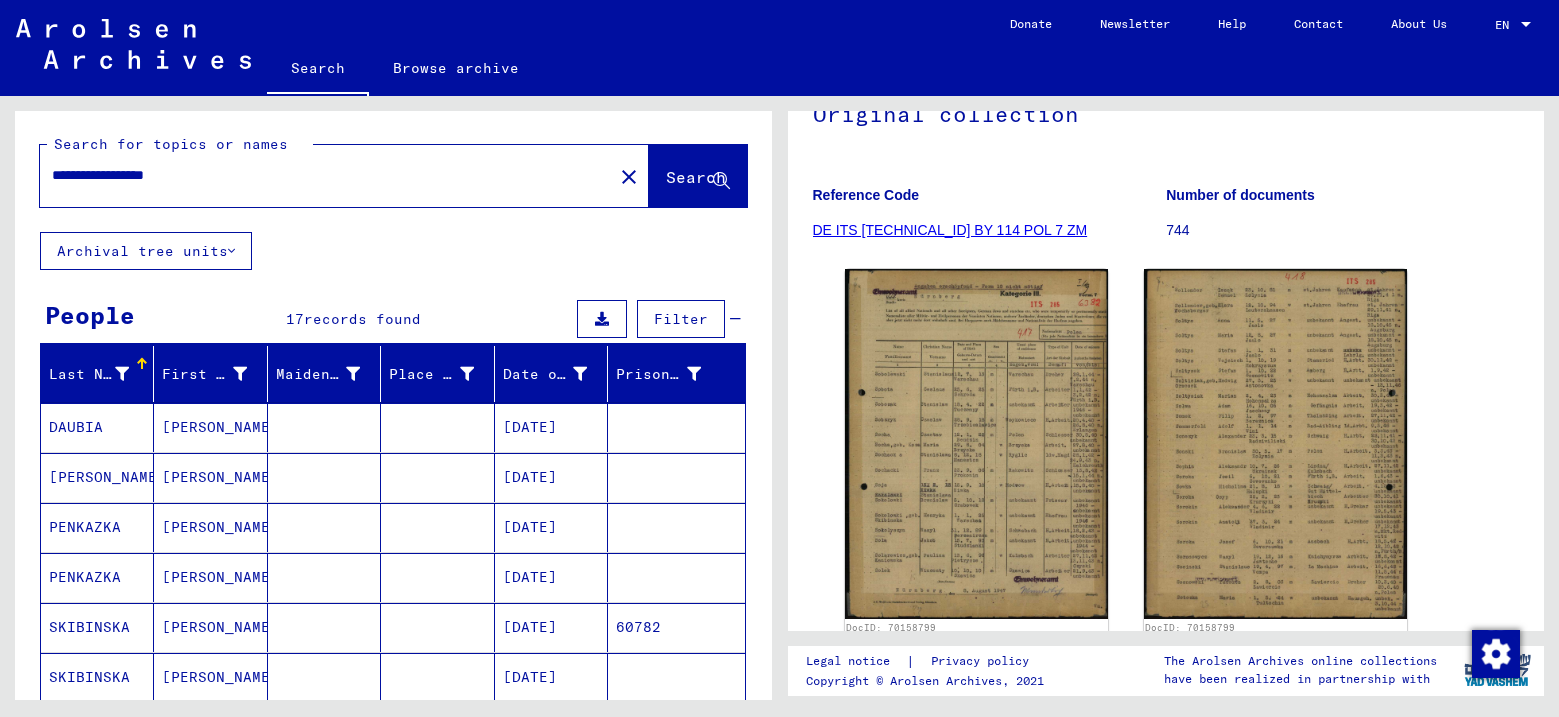 scroll, scrollTop: 0, scrollLeft: 0, axis: both 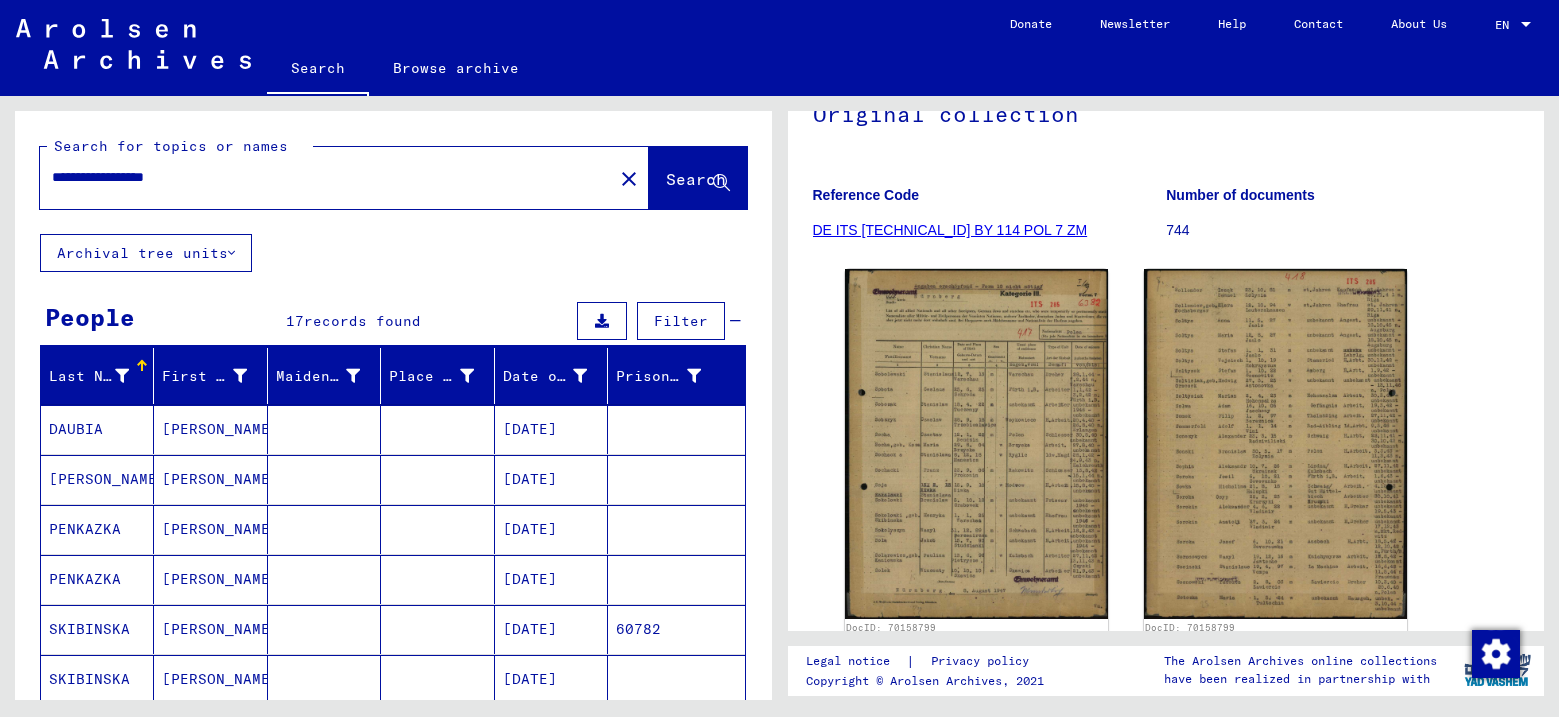 drag, startPoint x: 220, startPoint y: 183, endPoint x: 51, endPoint y: 180, distance: 169.02663 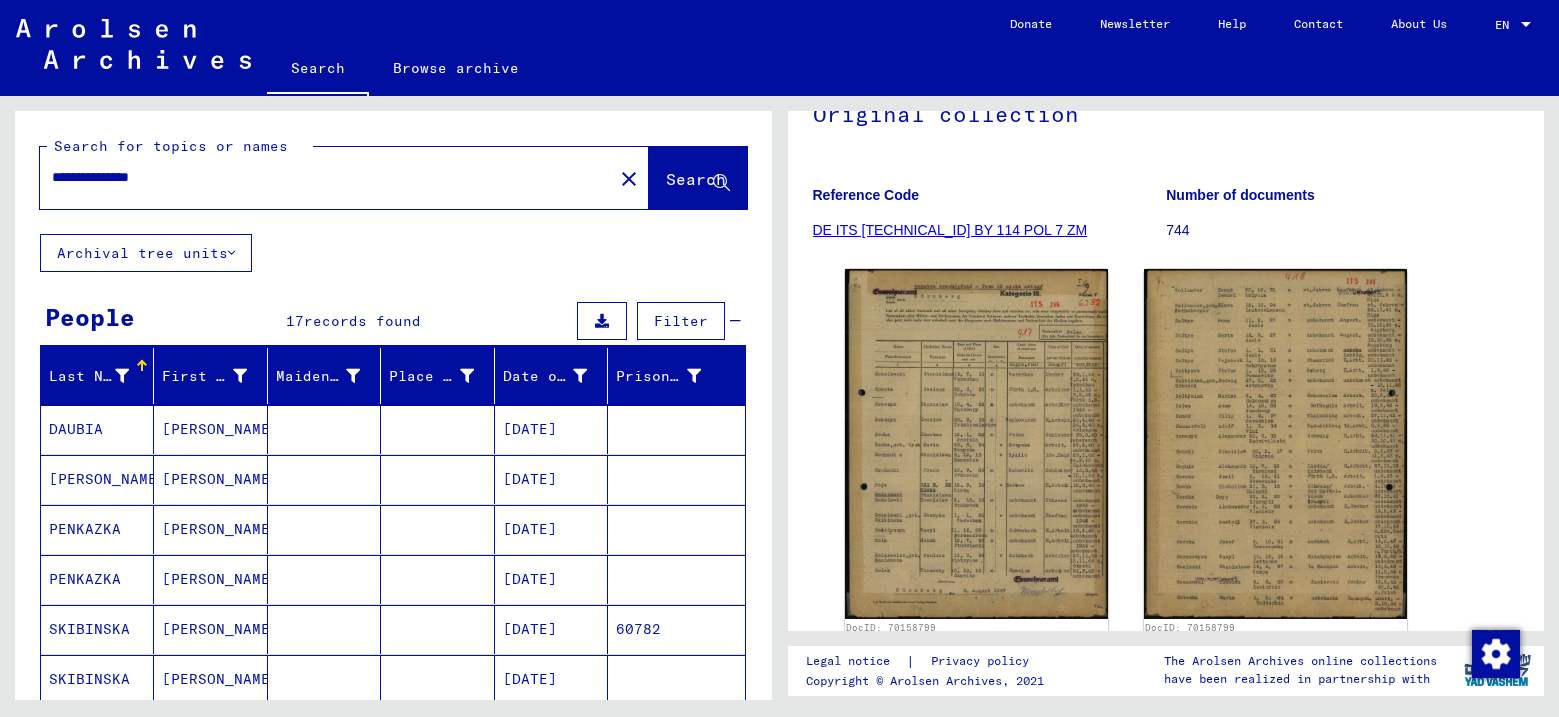 type on "**********" 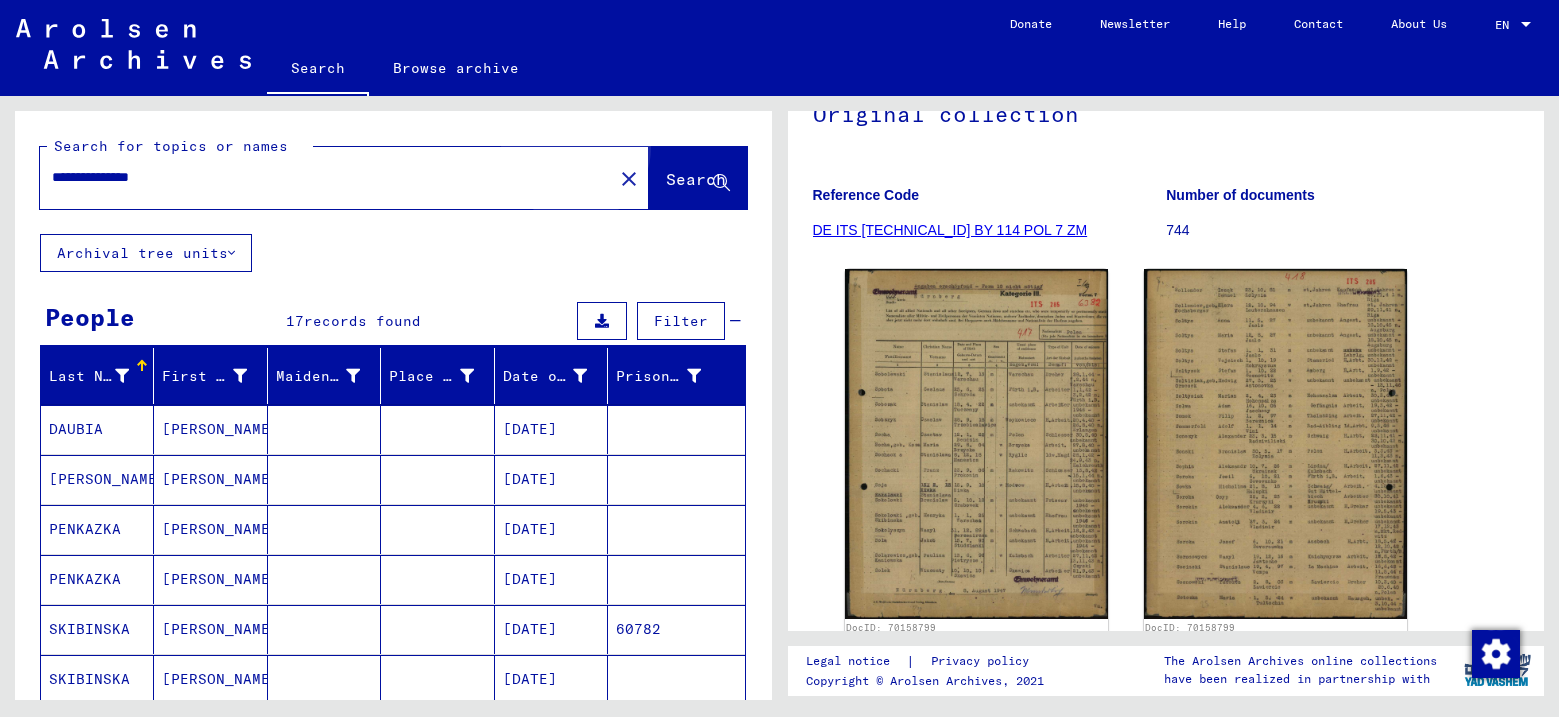 click on "Search" 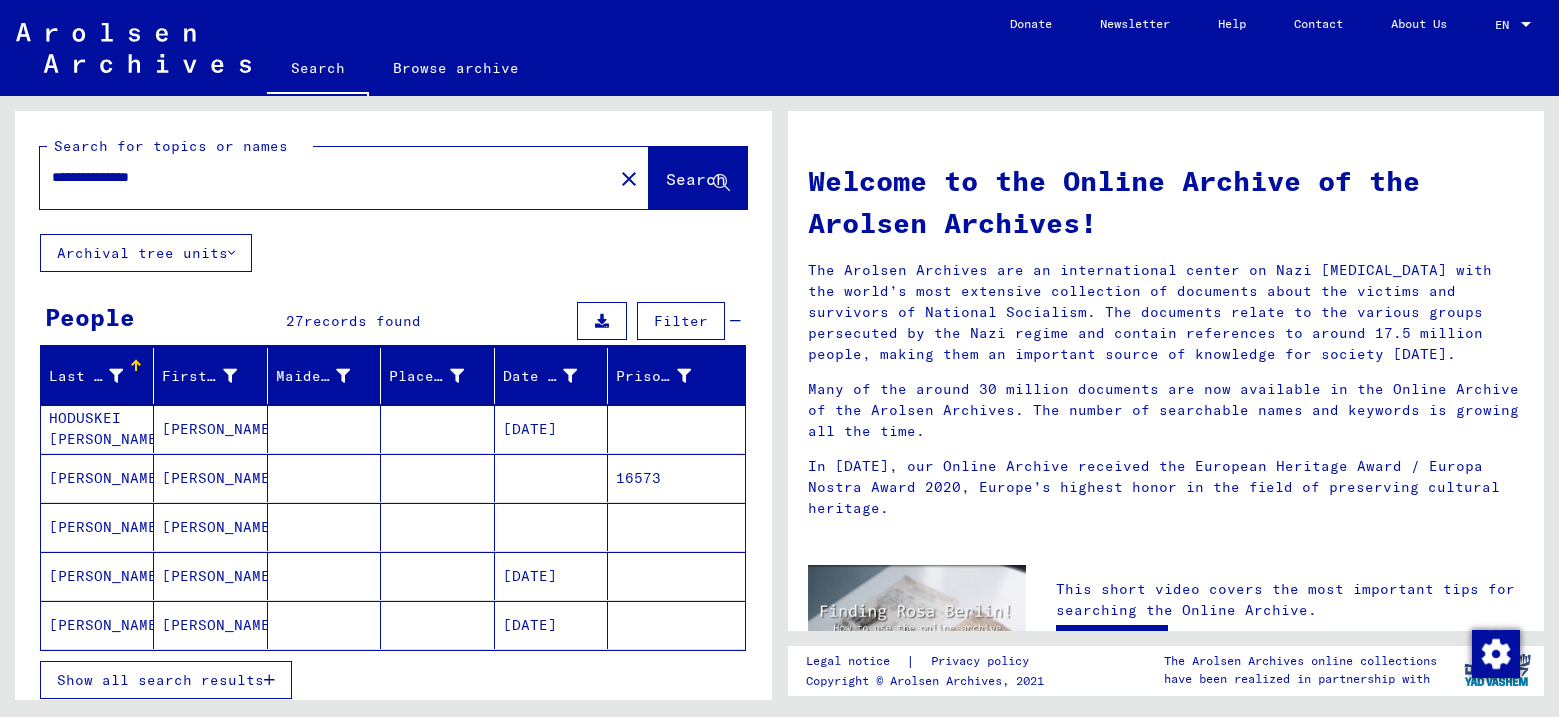 scroll, scrollTop: 100, scrollLeft: 0, axis: vertical 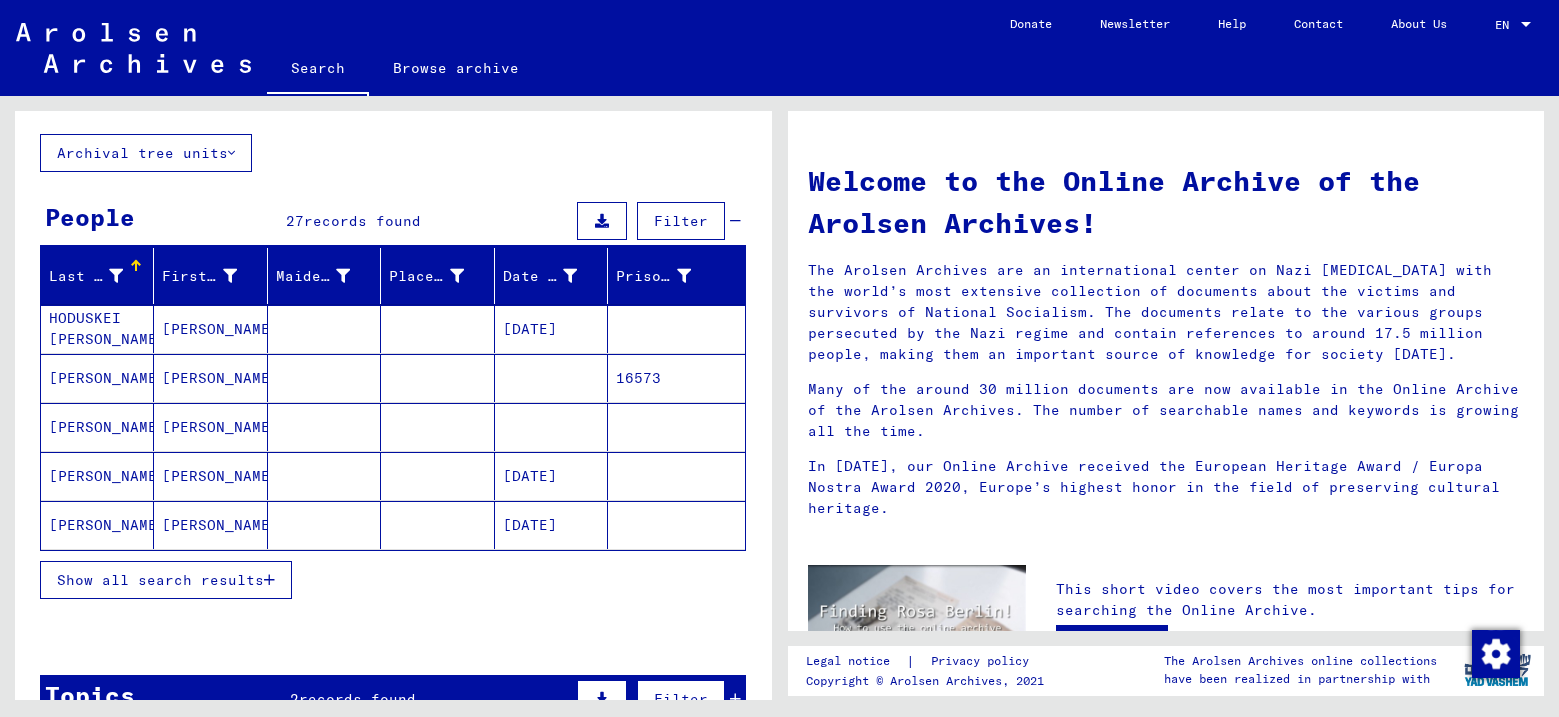 click on "HODUSKEI [PERSON_NAME]" at bounding box center (97, 378) 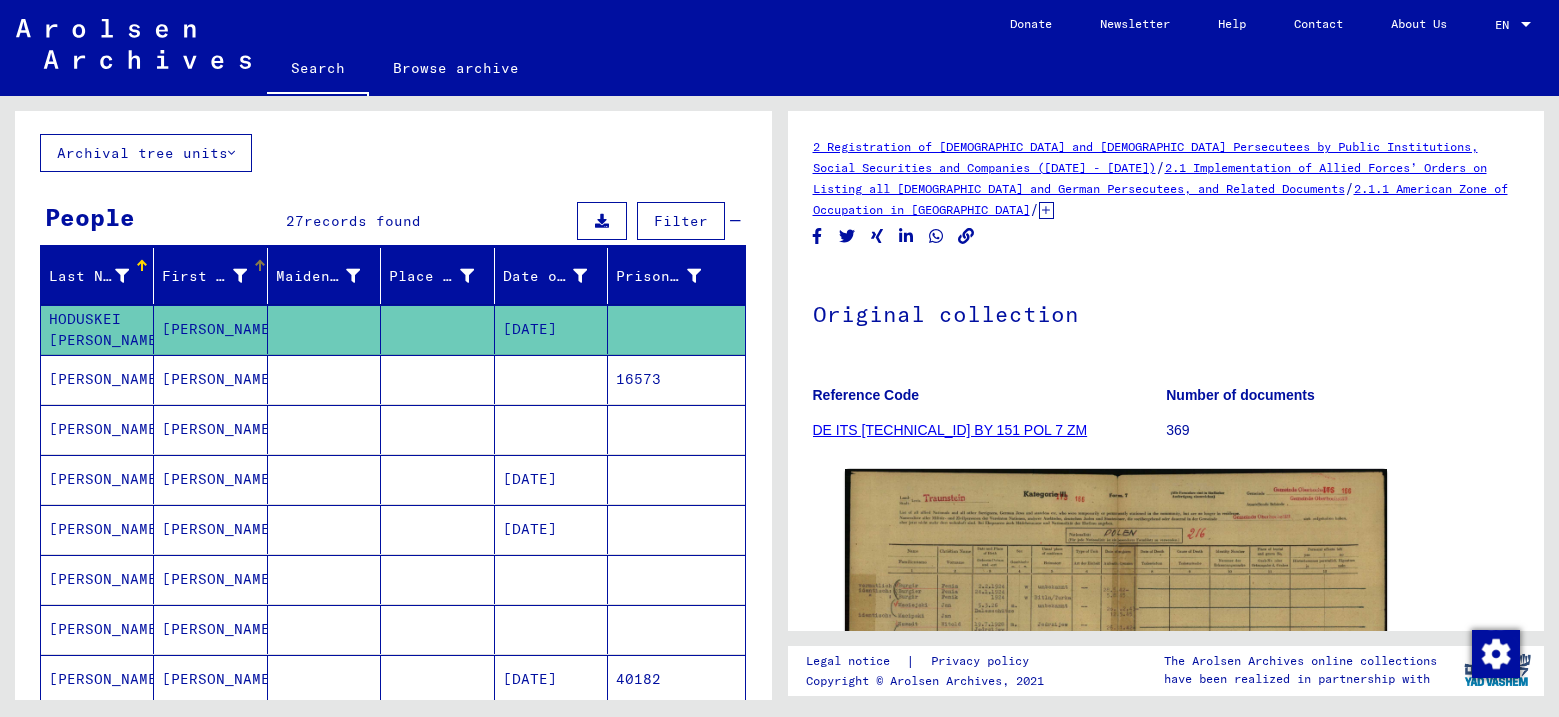 scroll, scrollTop: 0, scrollLeft: 0, axis: both 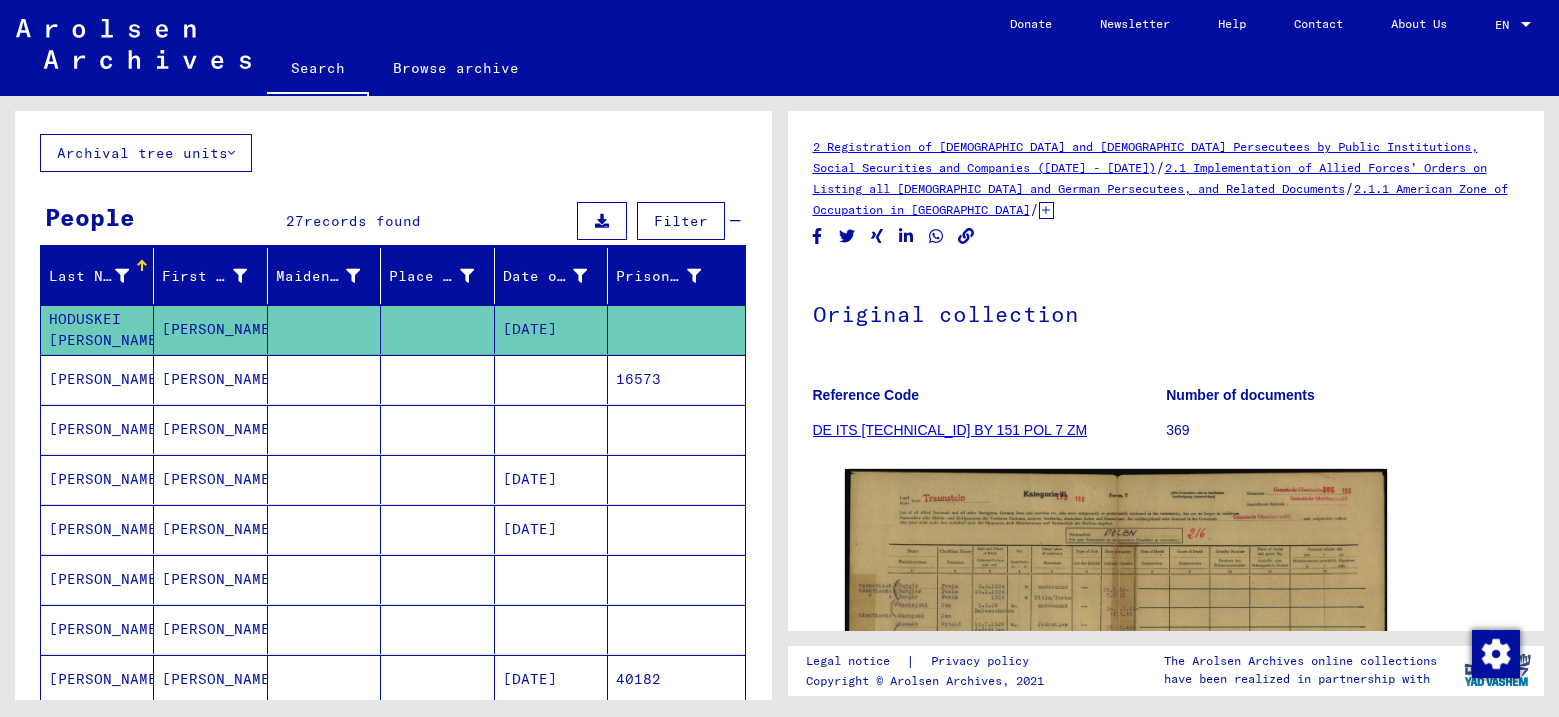 click on "[PERSON_NAME]" at bounding box center [97, 429] 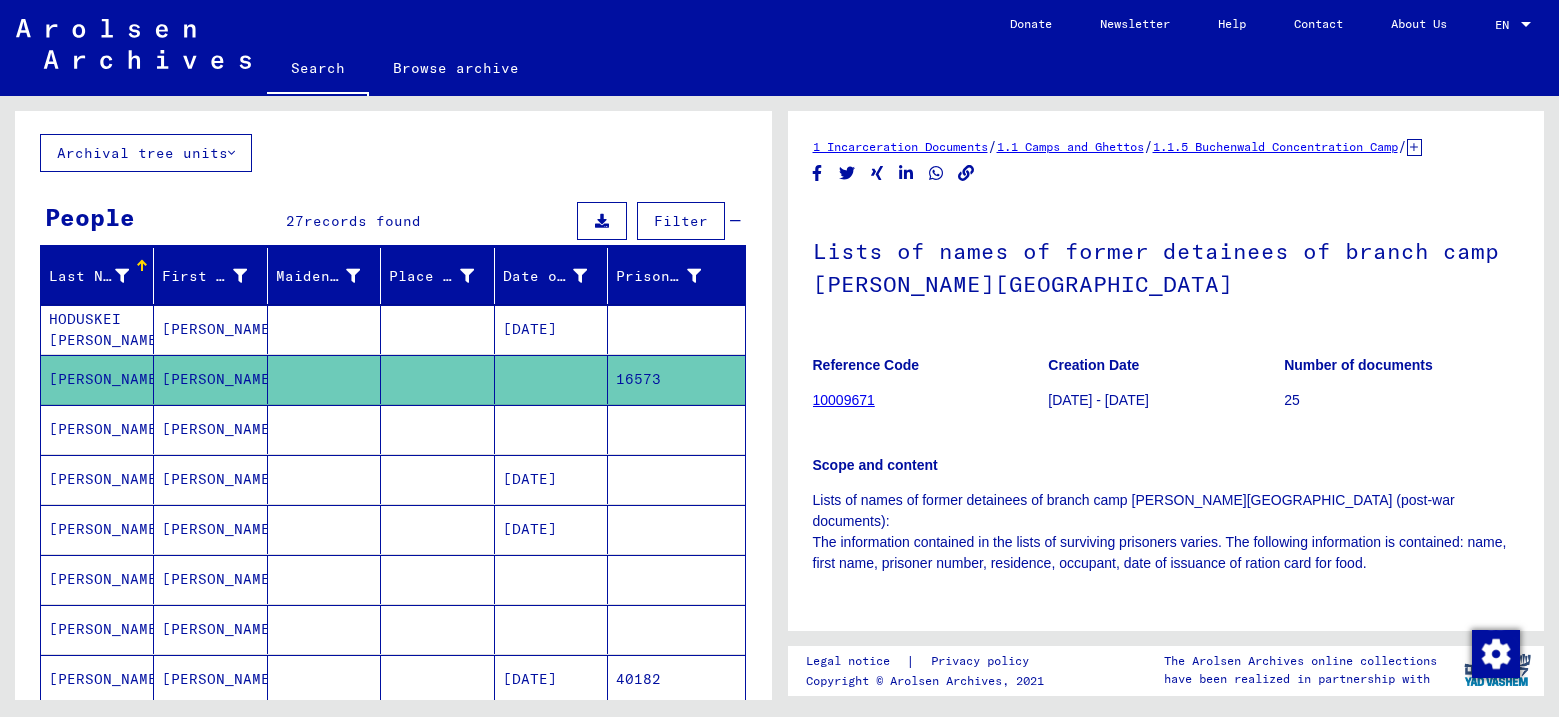 scroll, scrollTop: 0, scrollLeft: 0, axis: both 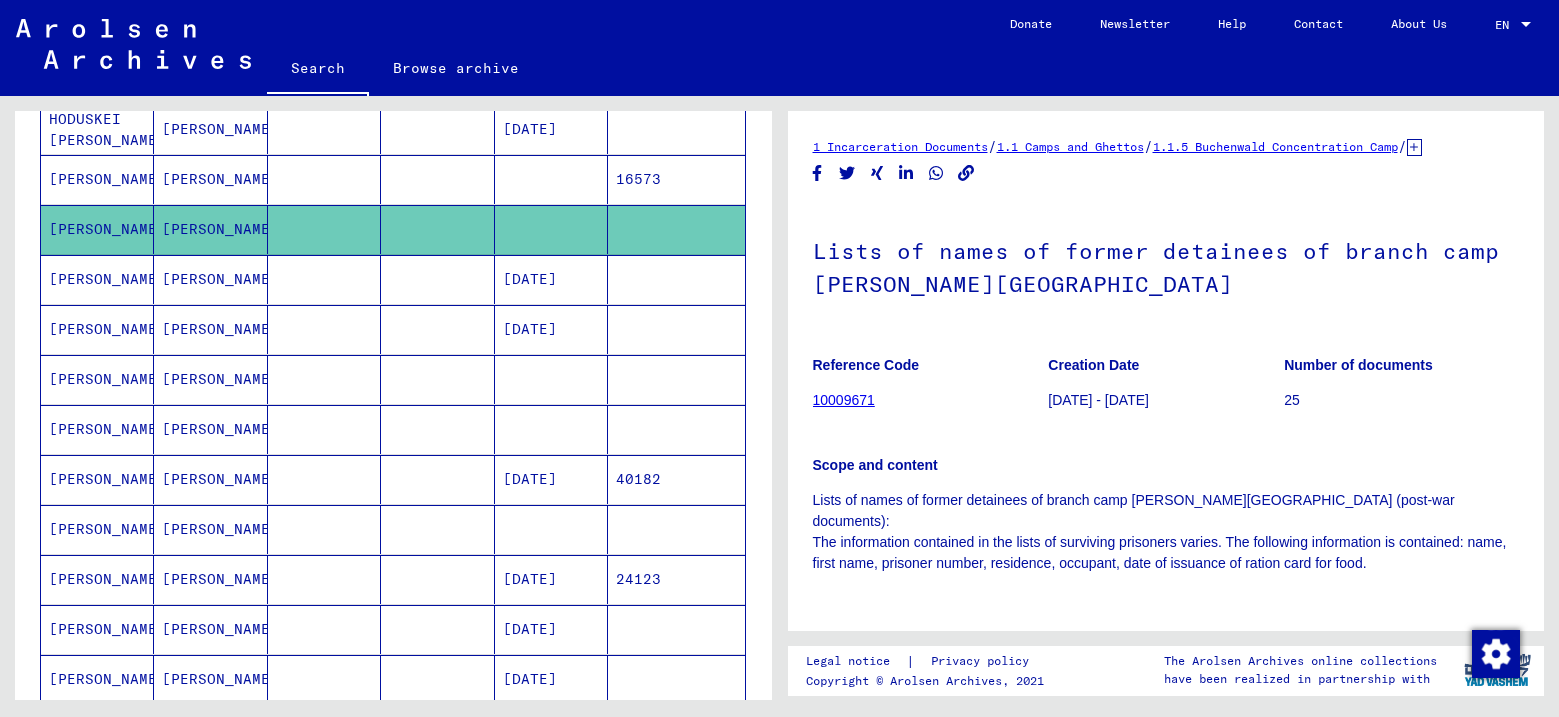 click on "[PERSON_NAME]" at bounding box center (97, 429) 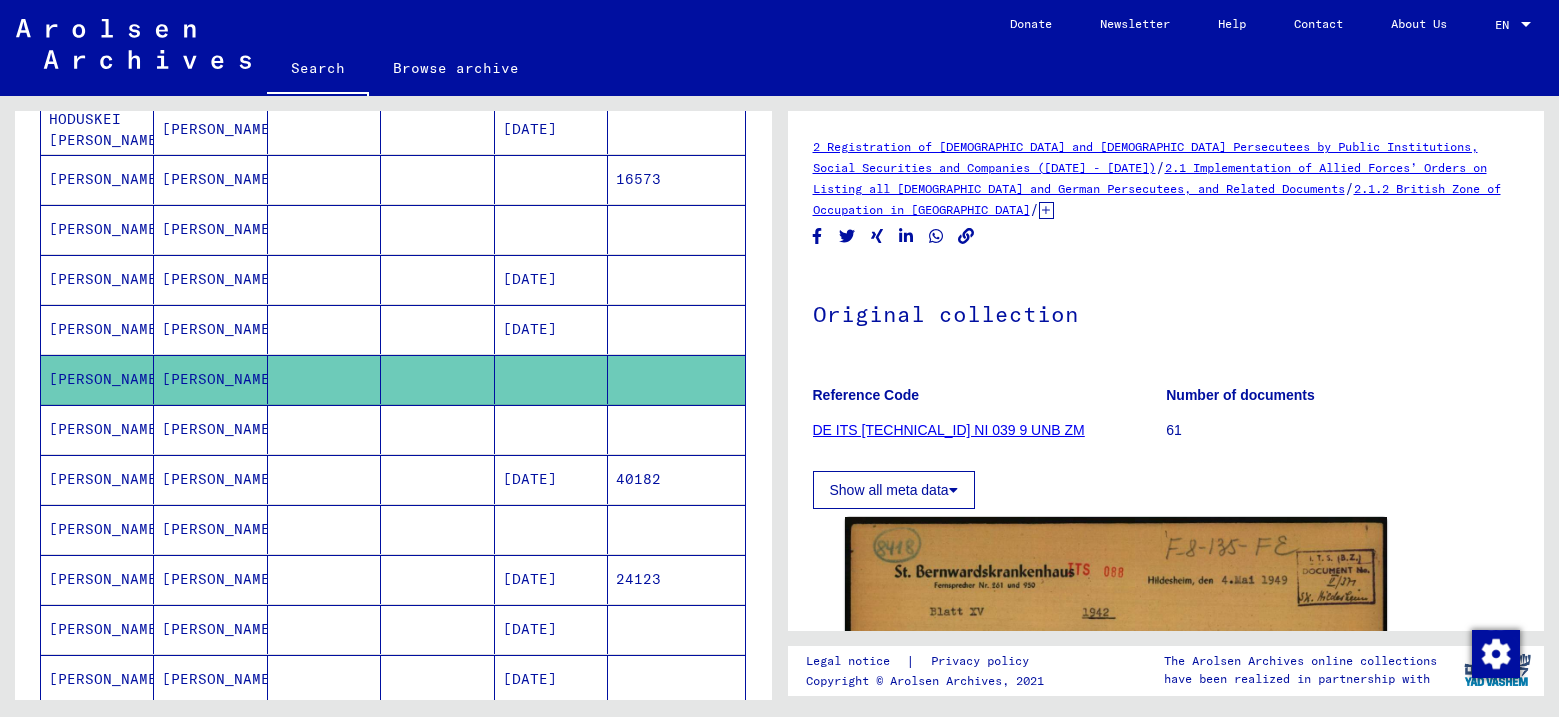 scroll, scrollTop: 0, scrollLeft: 0, axis: both 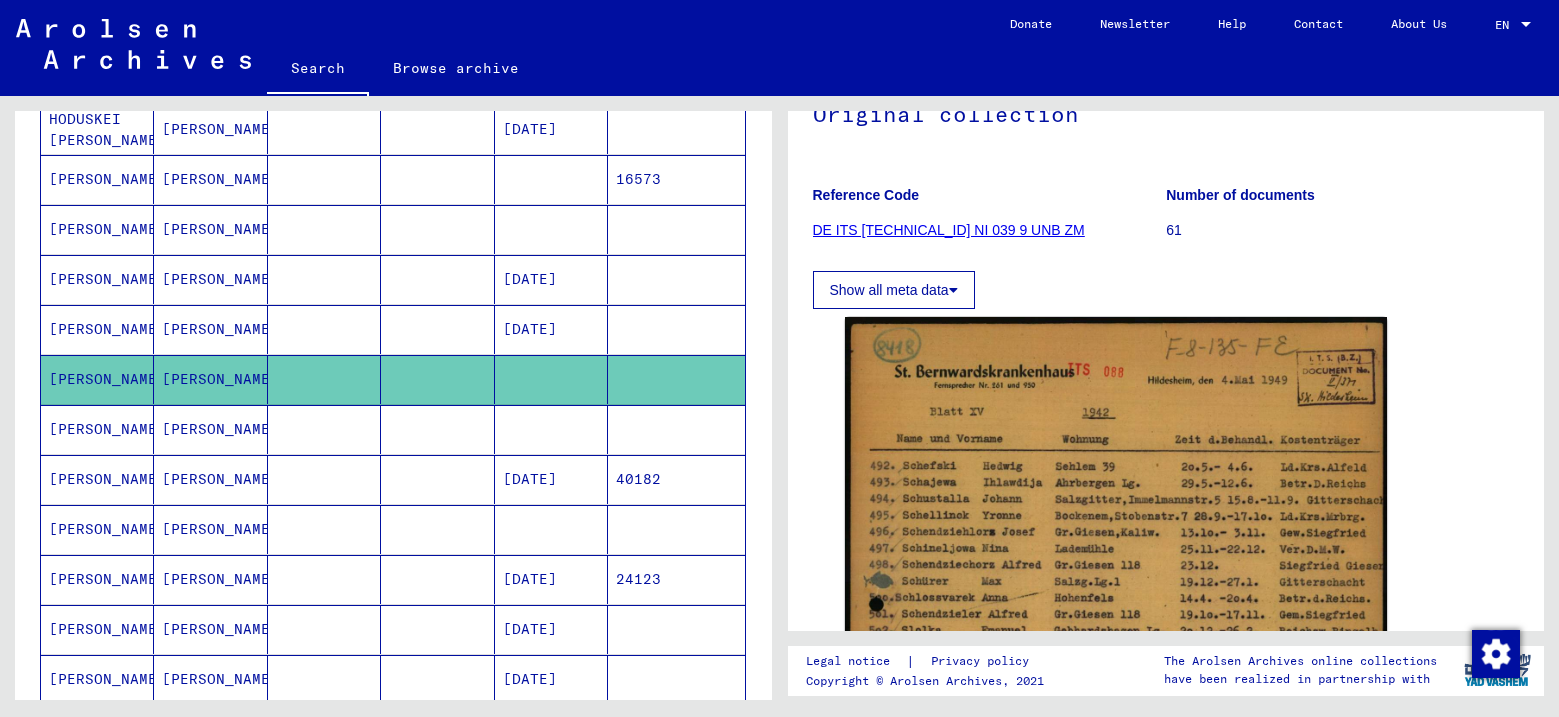 click on "[PERSON_NAME]" at bounding box center [97, 479] 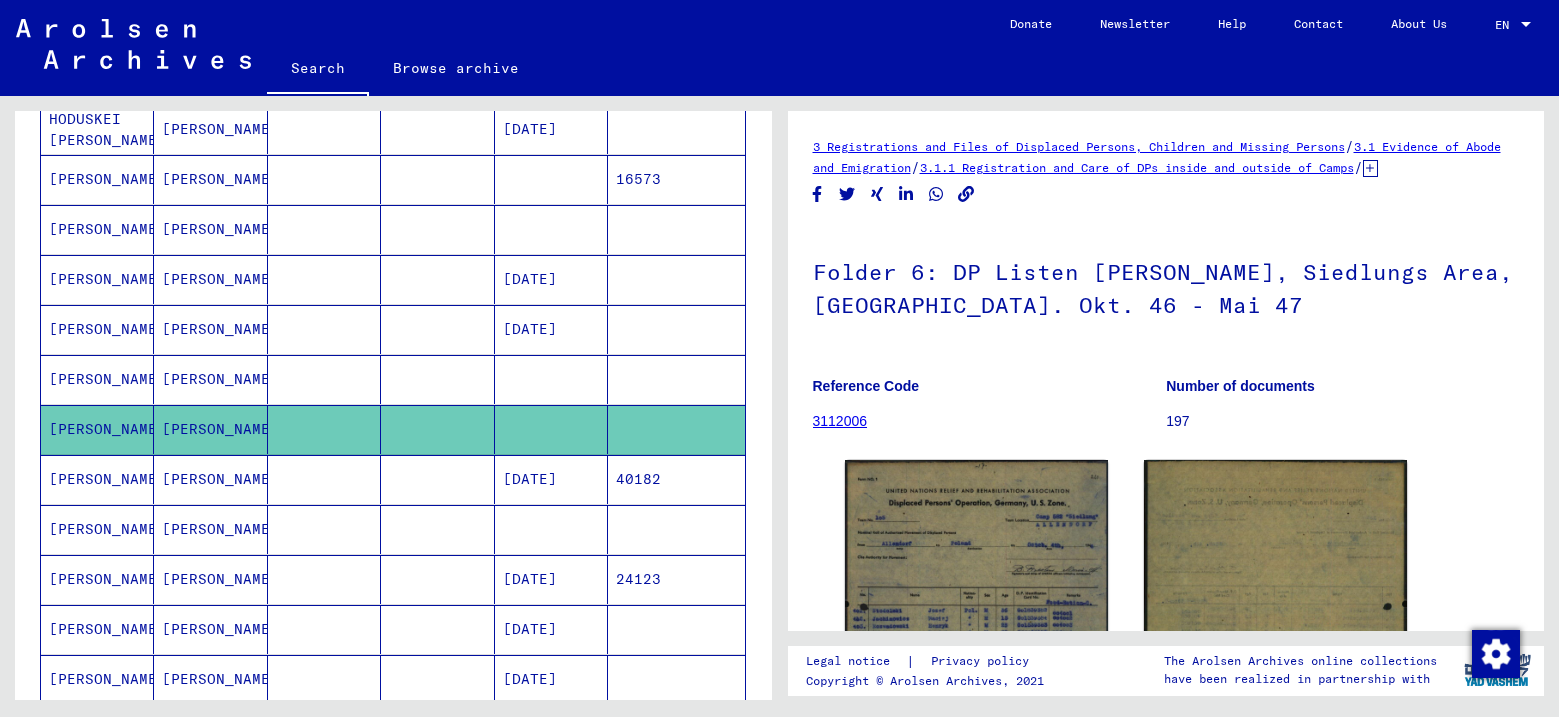 scroll, scrollTop: 0, scrollLeft: 0, axis: both 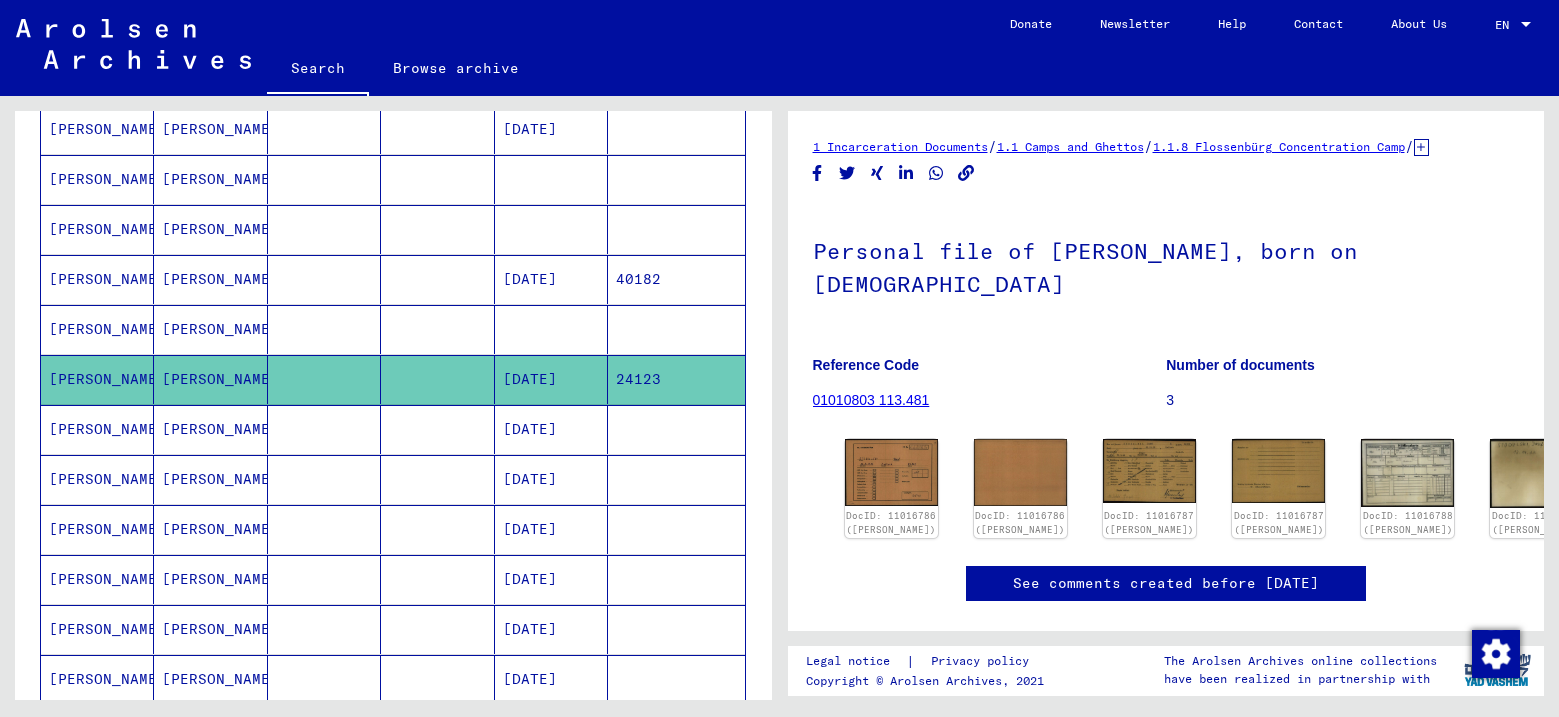 click on "[PERSON_NAME]" at bounding box center (97, 629) 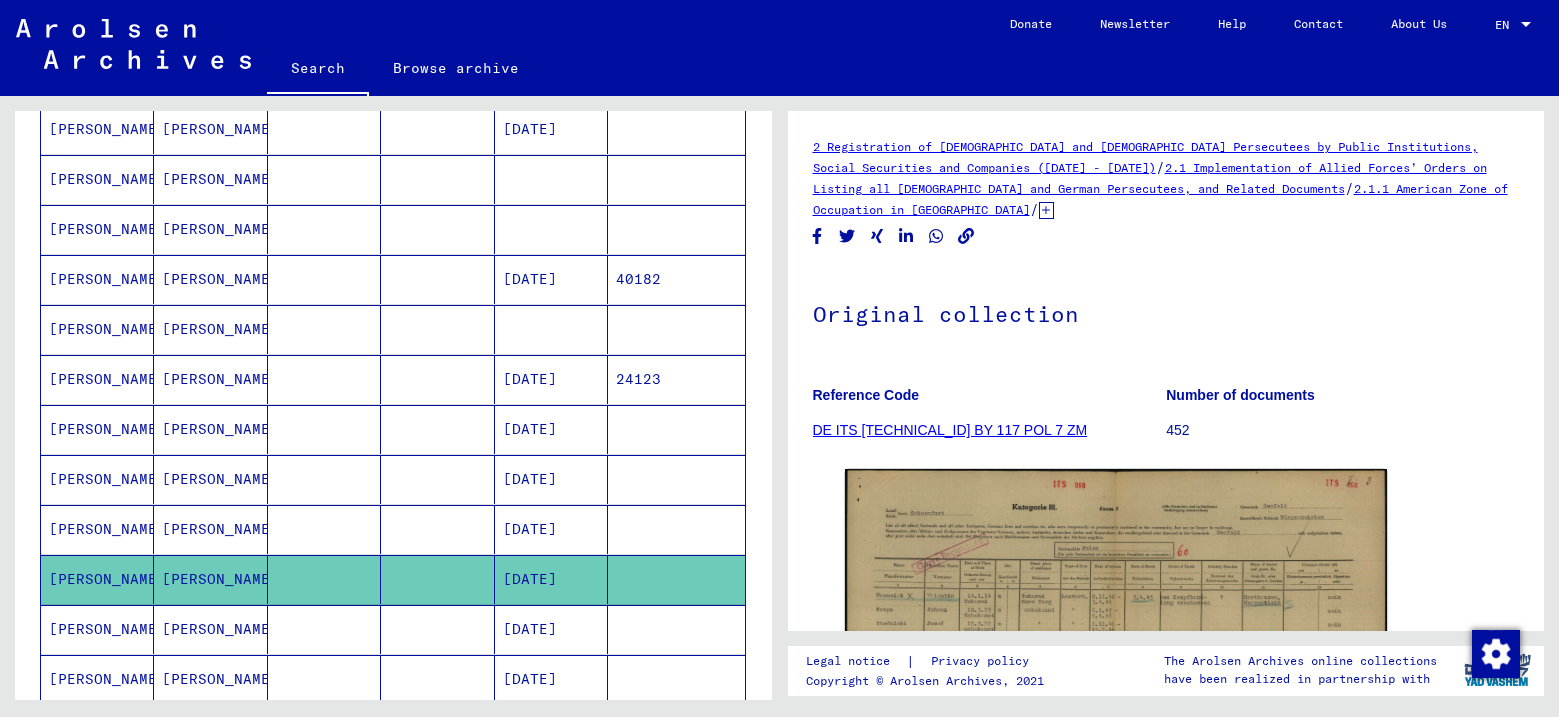 scroll, scrollTop: 0, scrollLeft: 0, axis: both 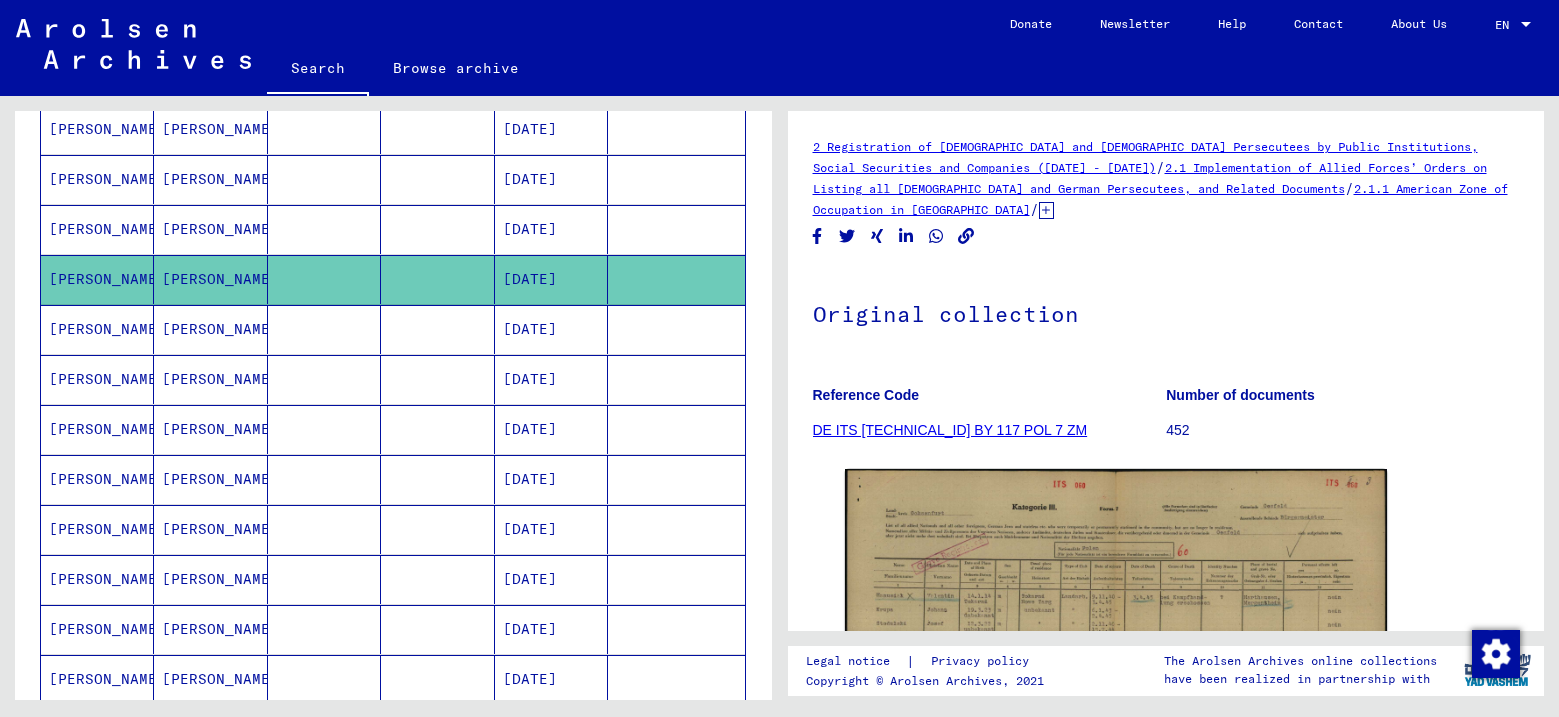 click on "[PERSON_NAME]" at bounding box center [97, 379] 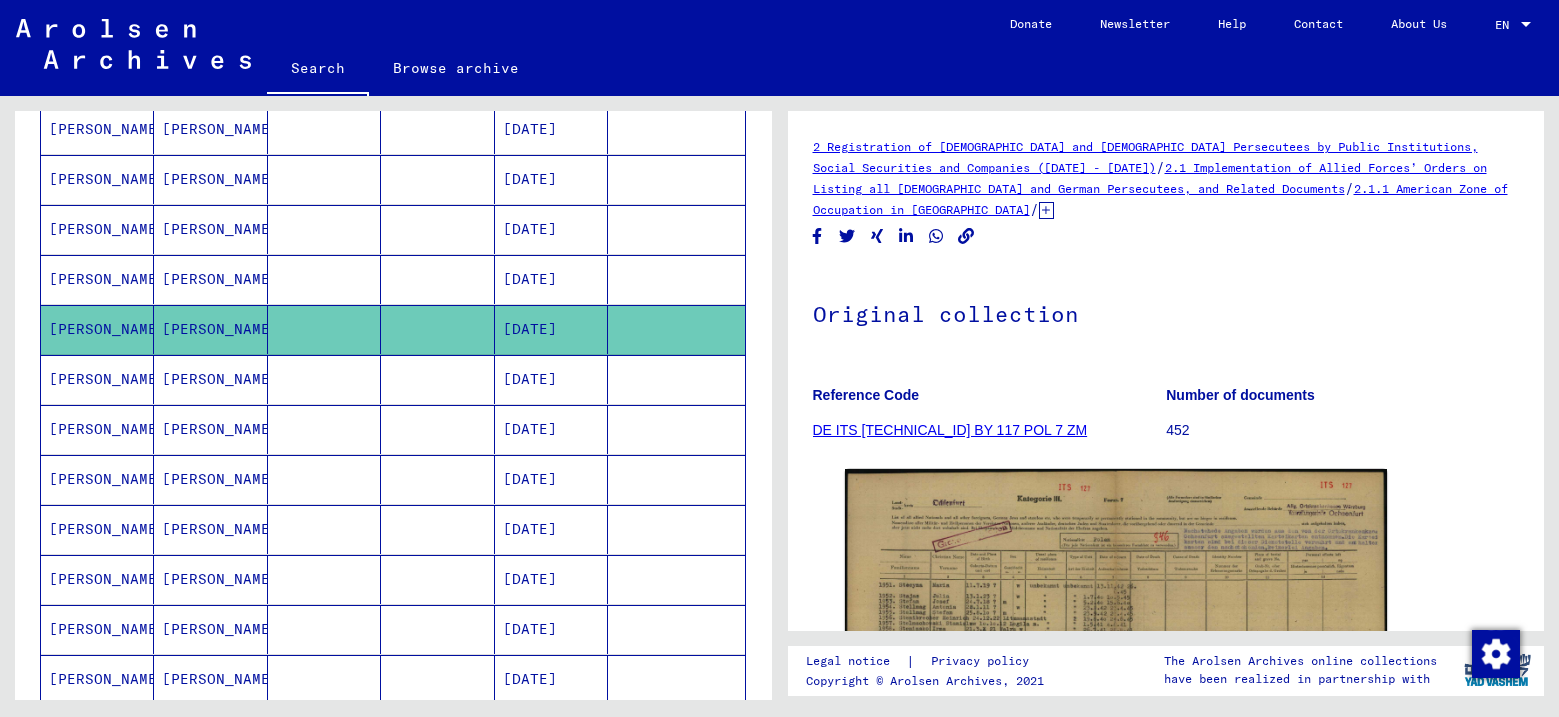 scroll, scrollTop: 0, scrollLeft: 0, axis: both 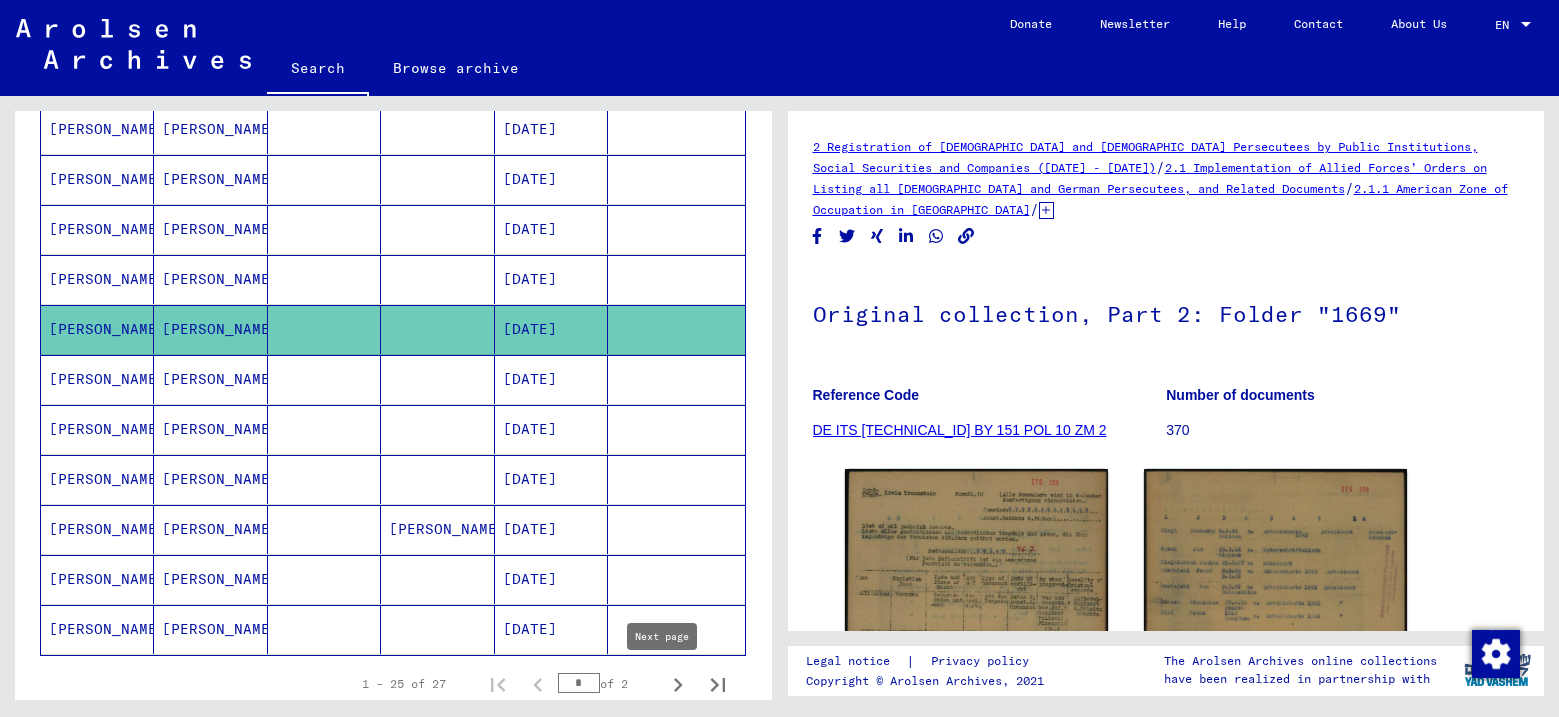 click 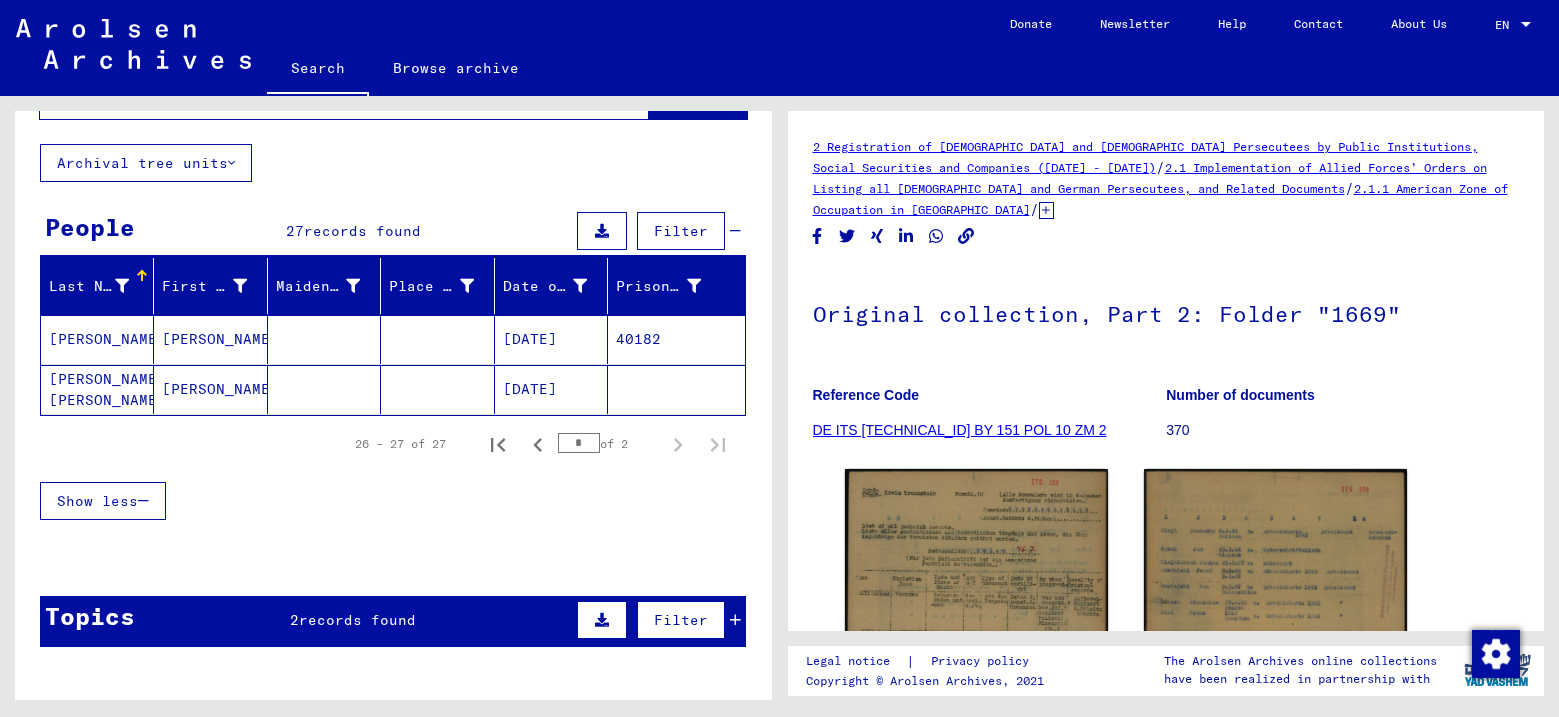 scroll, scrollTop: 101, scrollLeft: 0, axis: vertical 